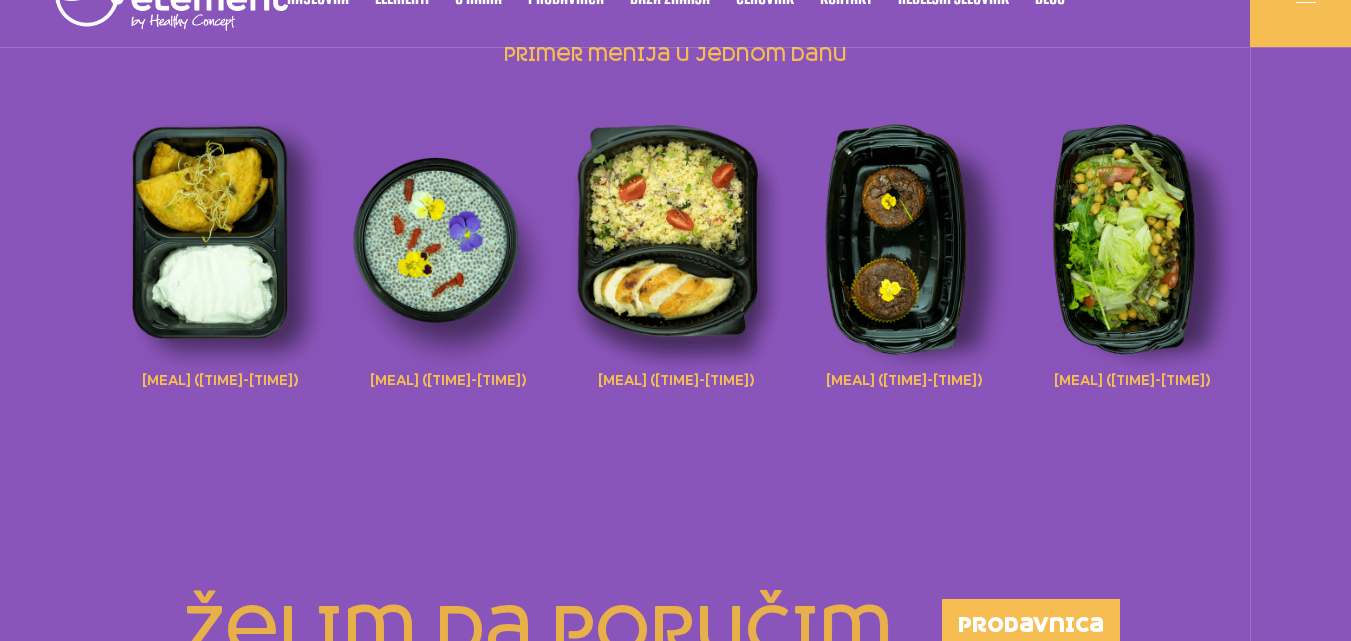 scroll, scrollTop: 0, scrollLeft: 0, axis: both 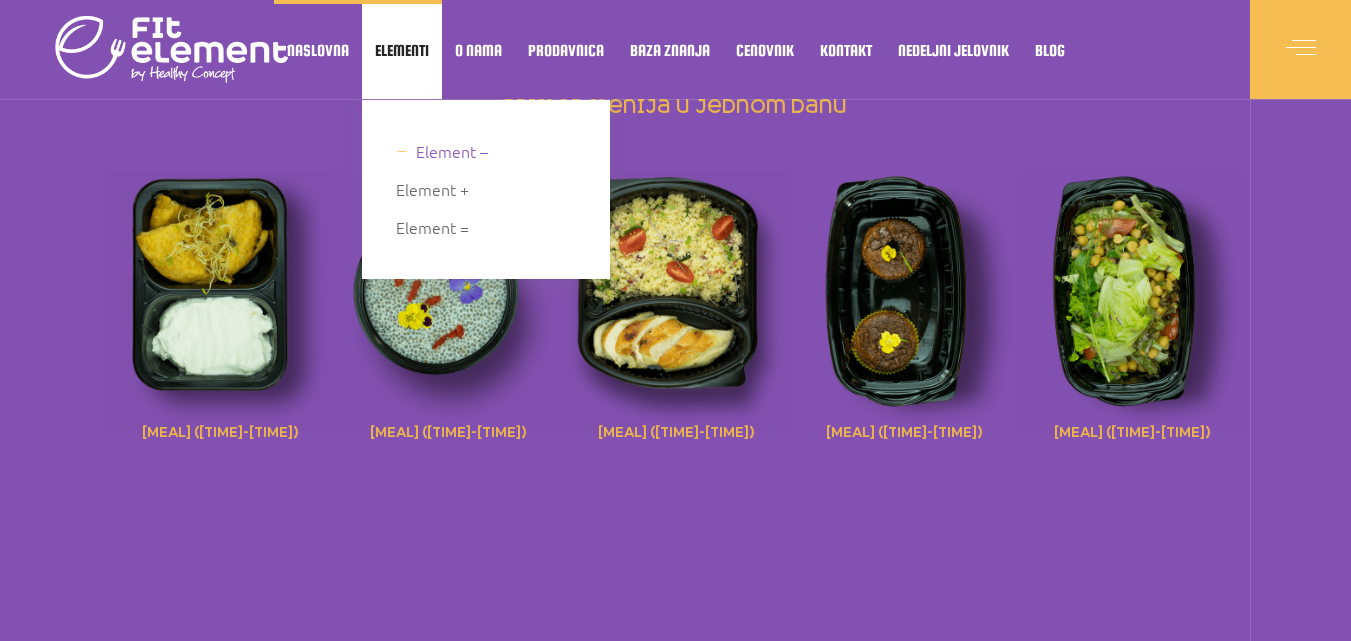 click on "Element –" at bounding box center (452, 151) 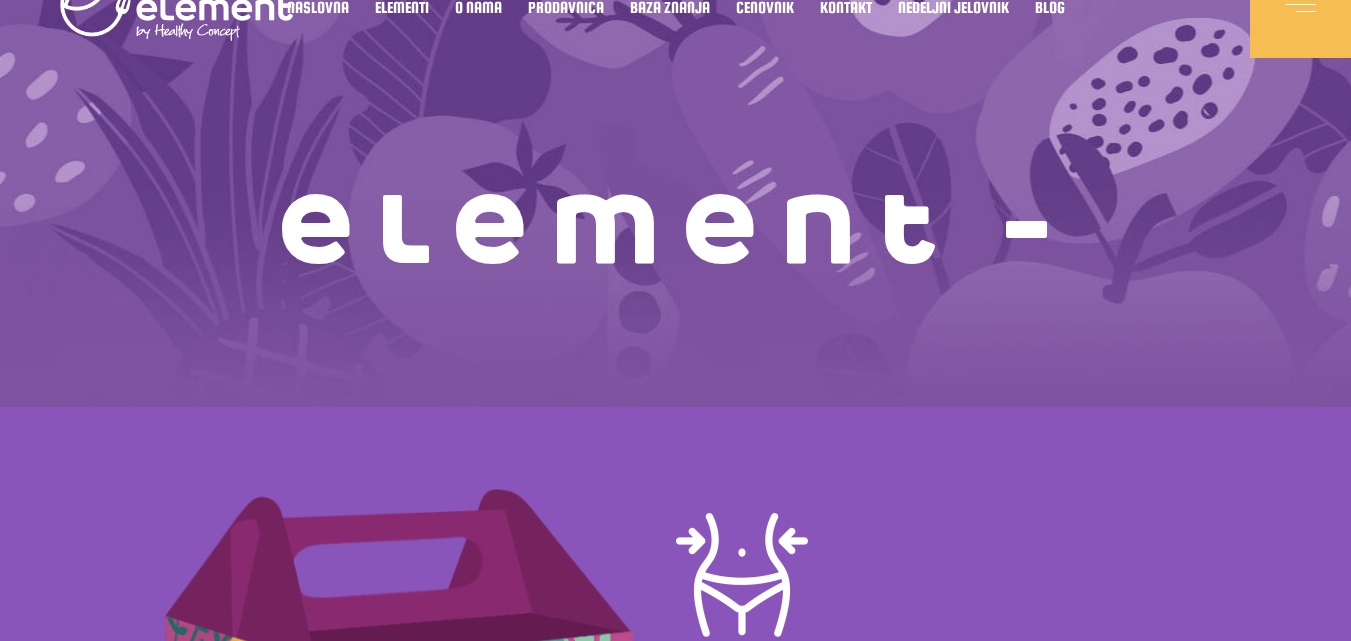 scroll, scrollTop: 0, scrollLeft: 0, axis: both 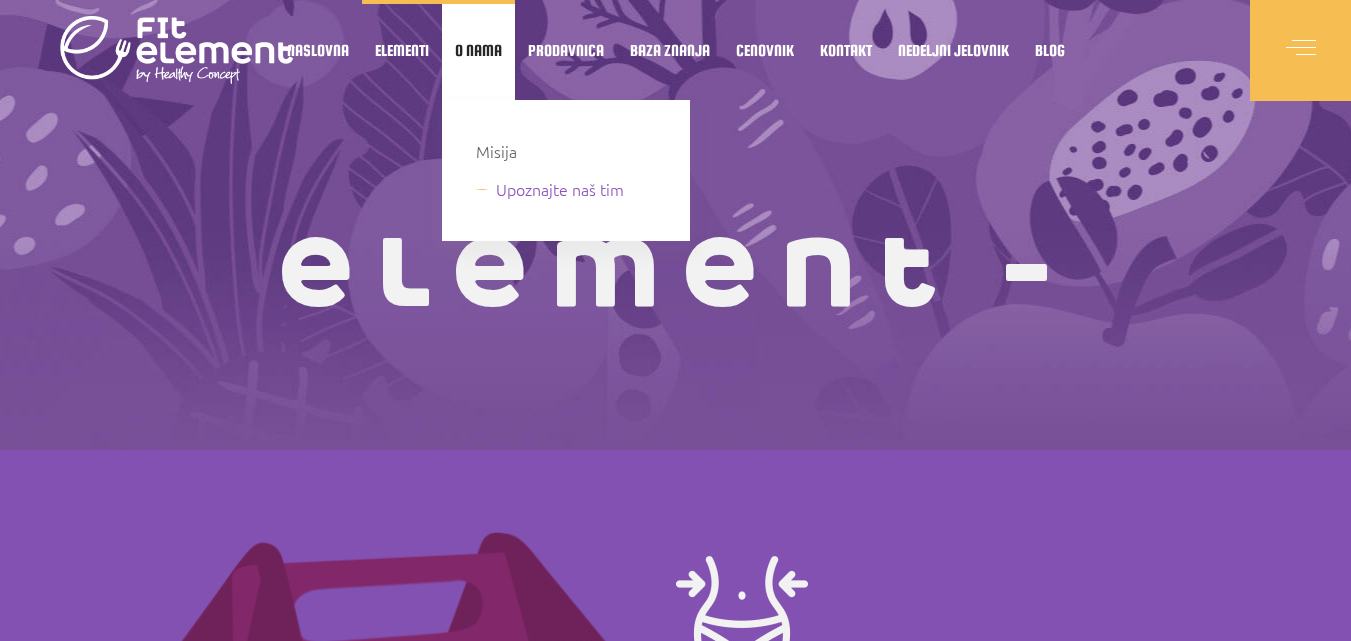 click on "Upoznajte naš tim" at bounding box center (560, 189) 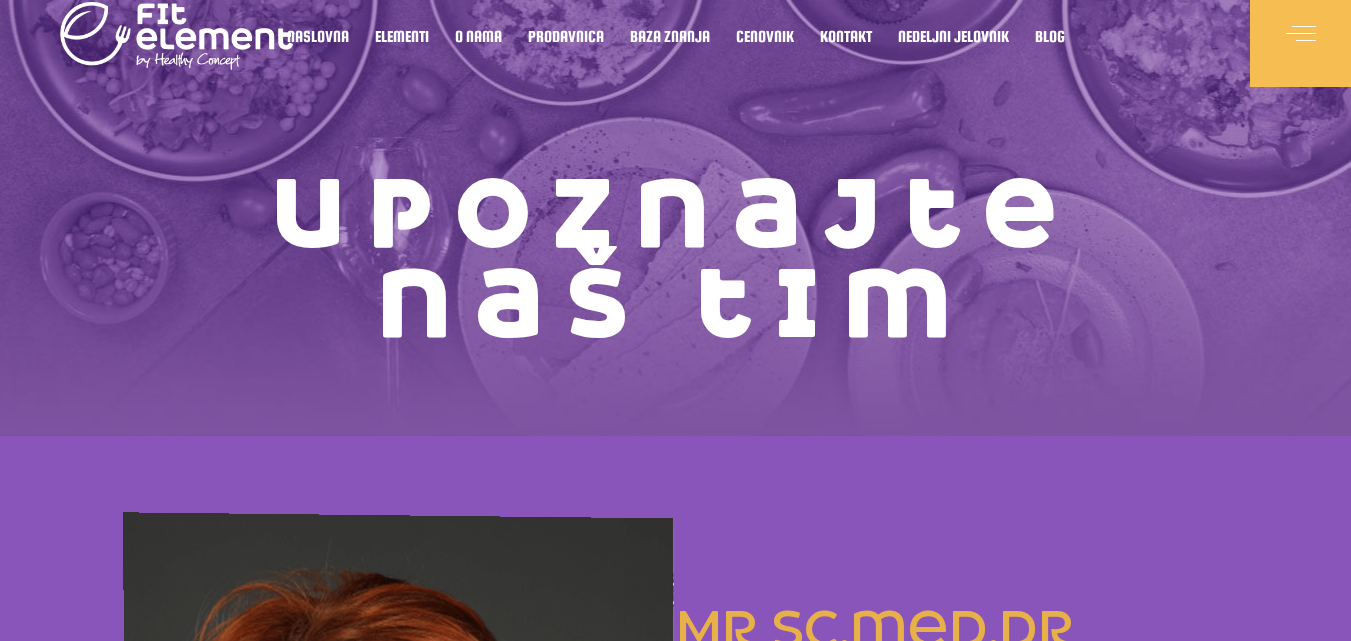 scroll, scrollTop: 0, scrollLeft: 0, axis: both 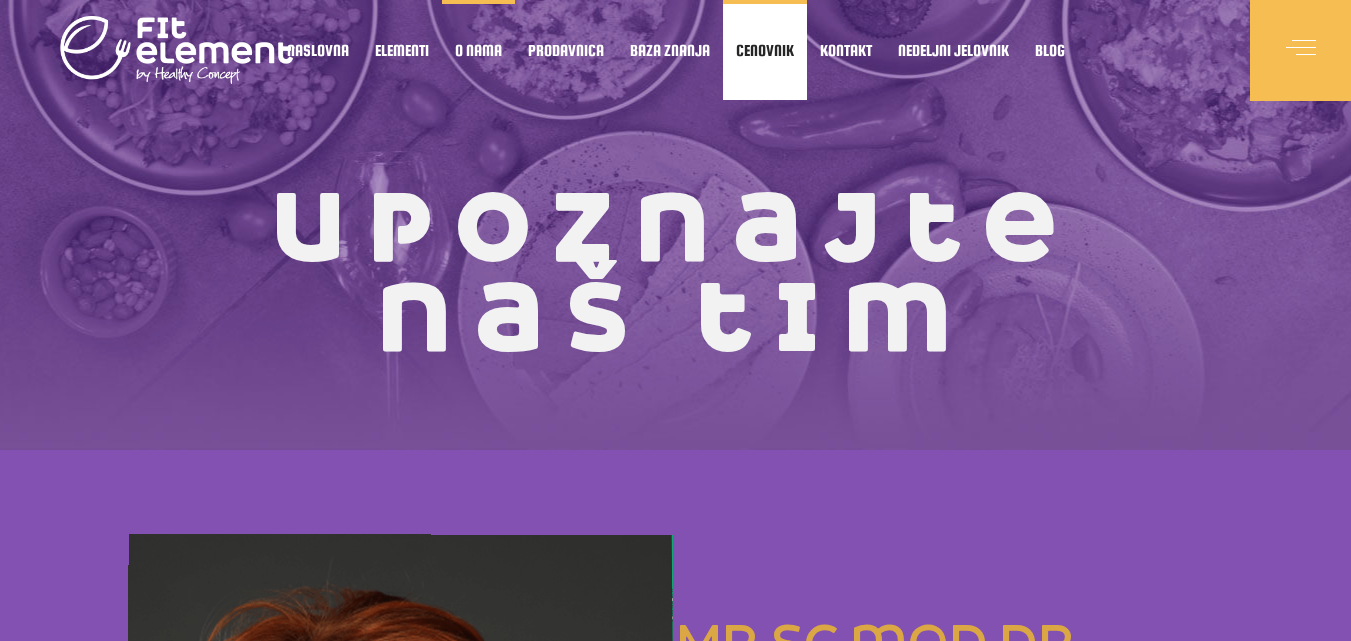 click on "Cenovnik" at bounding box center (765, 50) 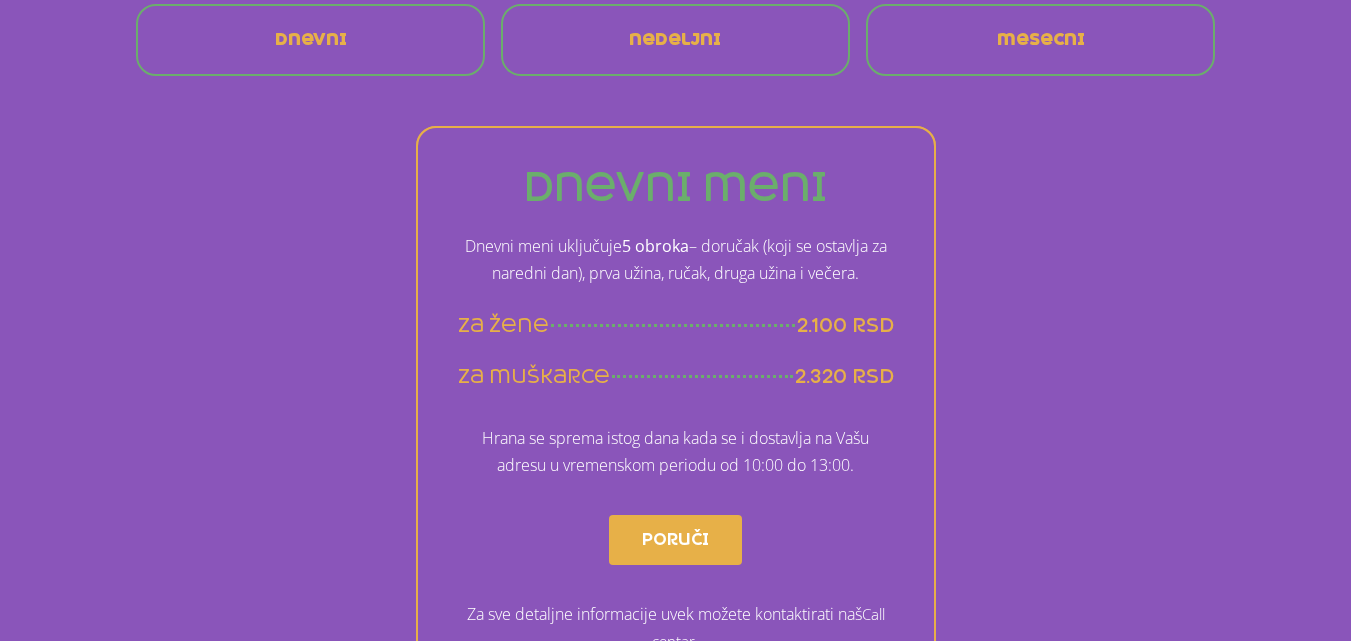 scroll, scrollTop: 0, scrollLeft: 0, axis: both 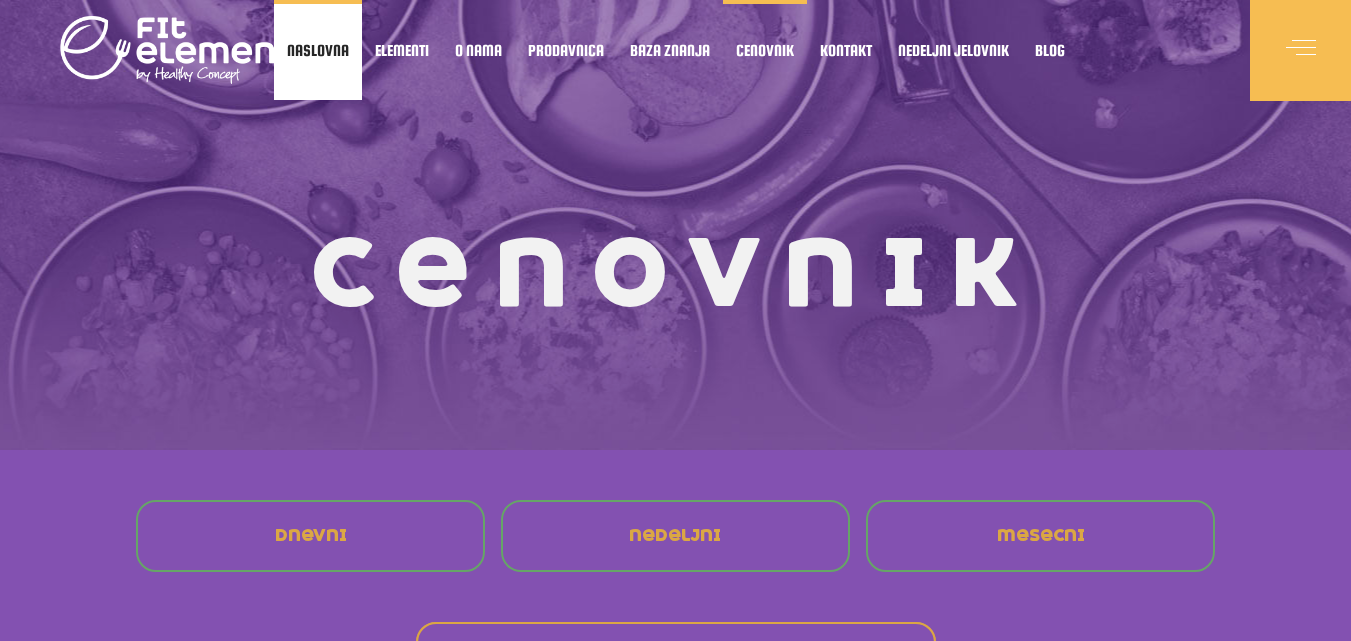 click on "Naslovna" at bounding box center [318, 50] 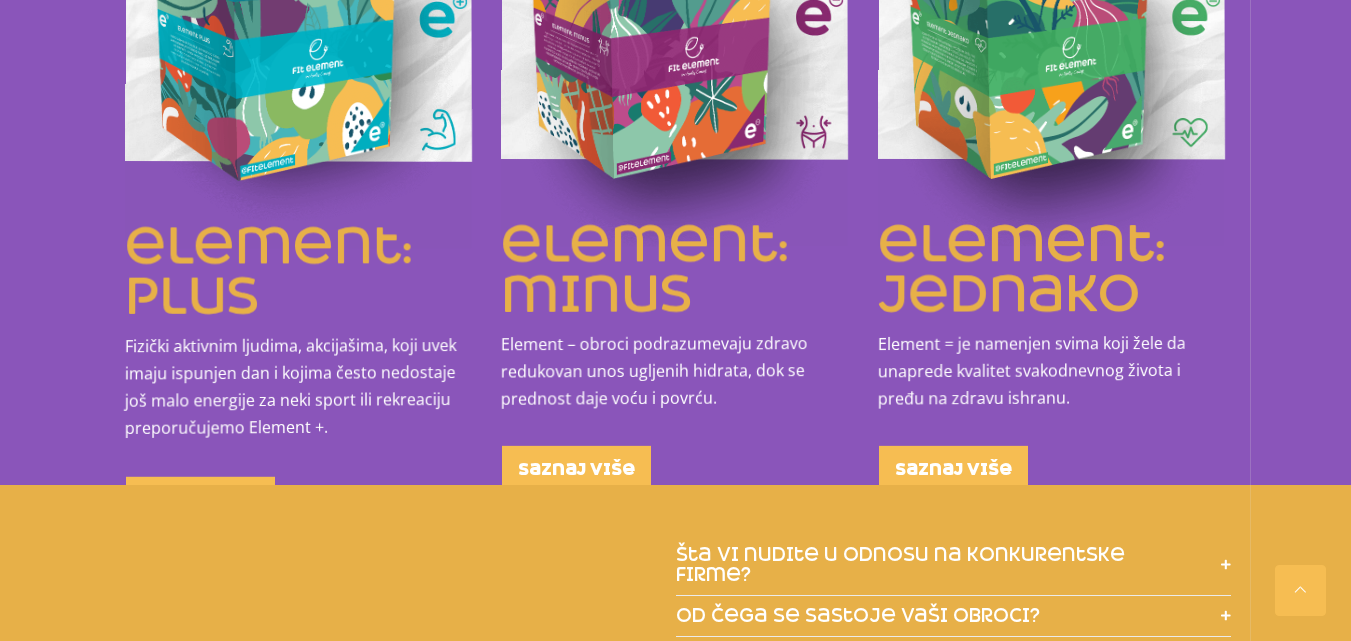 scroll, scrollTop: 2100, scrollLeft: 0, axis: vertical 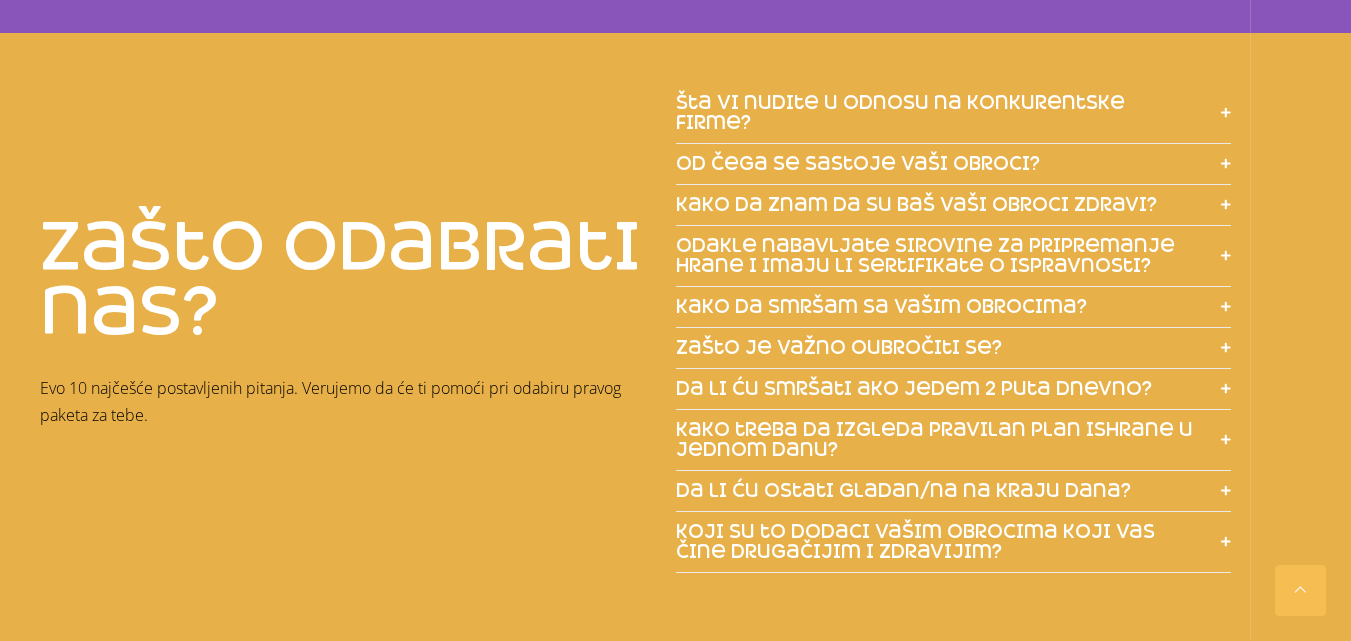click at bounding box center [1221, 113] 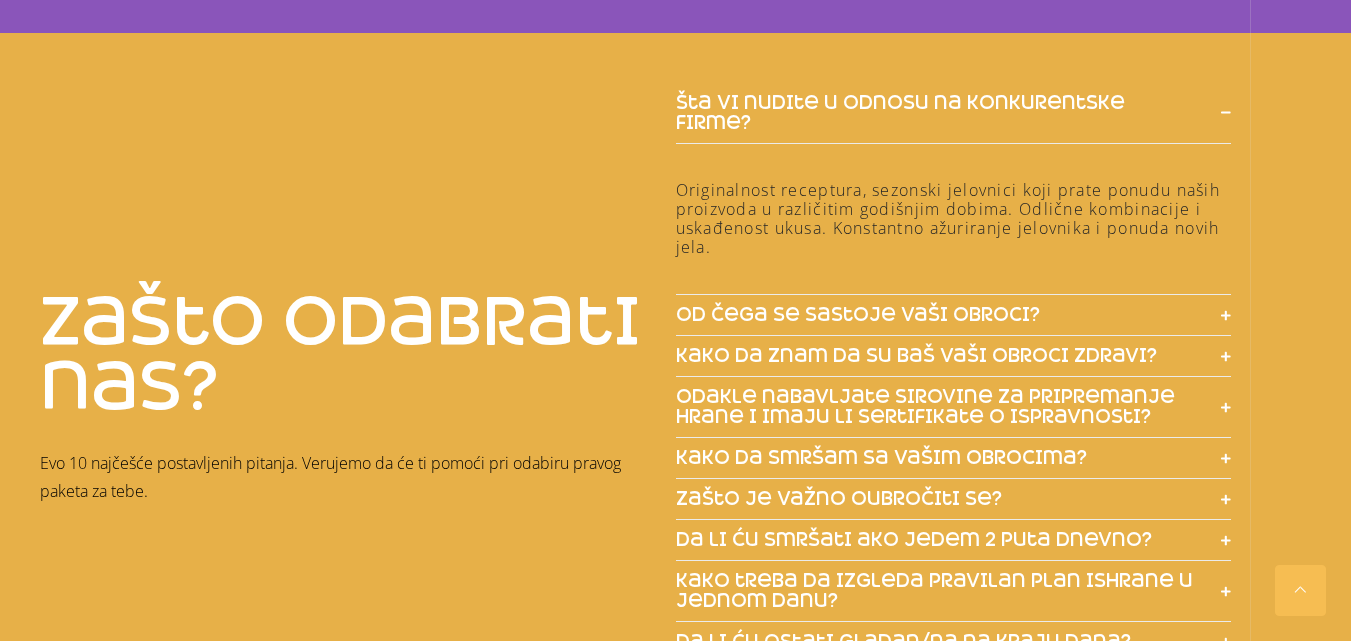 click at bounding box center (1221, 113) 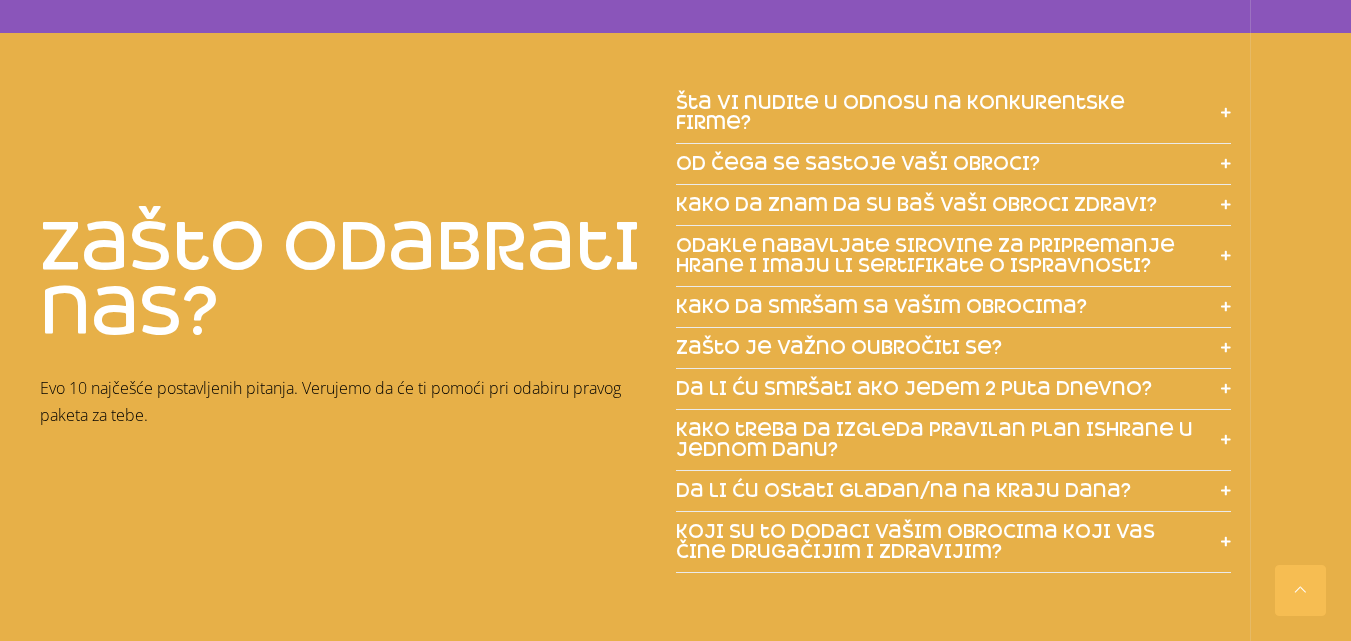 click on "kako da smršam sa vašim obrocima?" at bounding box center [881, 307] 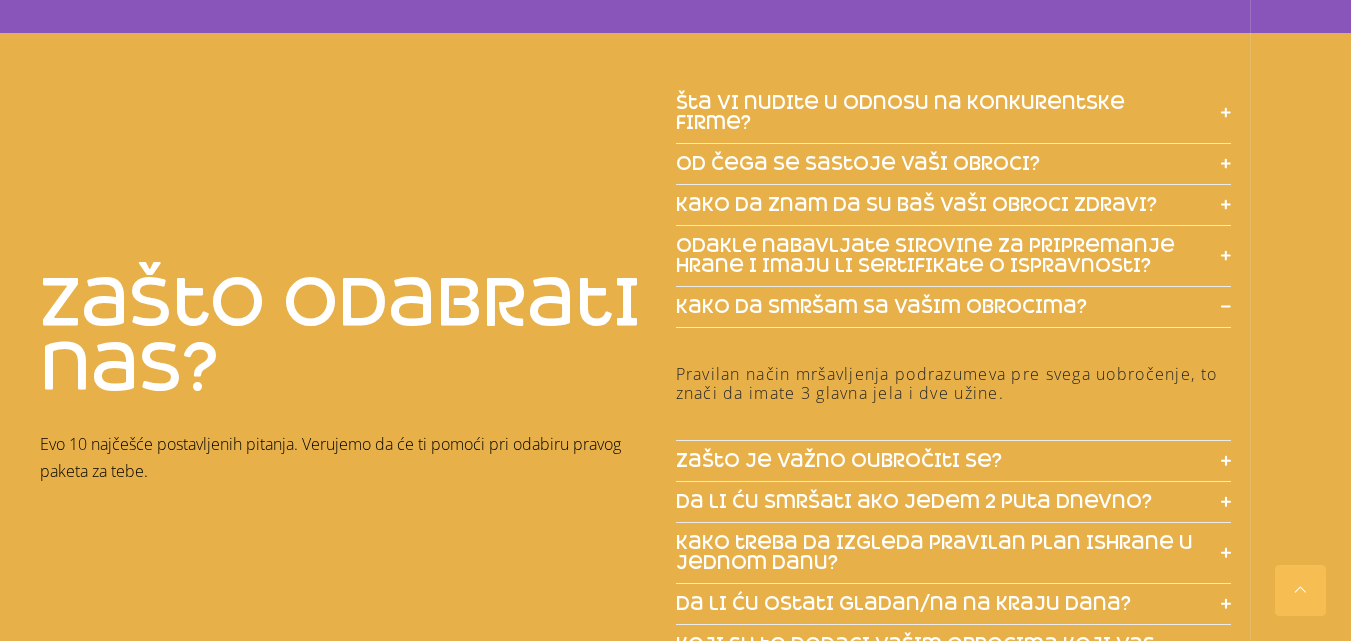 click on "kako da smršam sa vašim obrocima?" at bounding box center [881, 307] 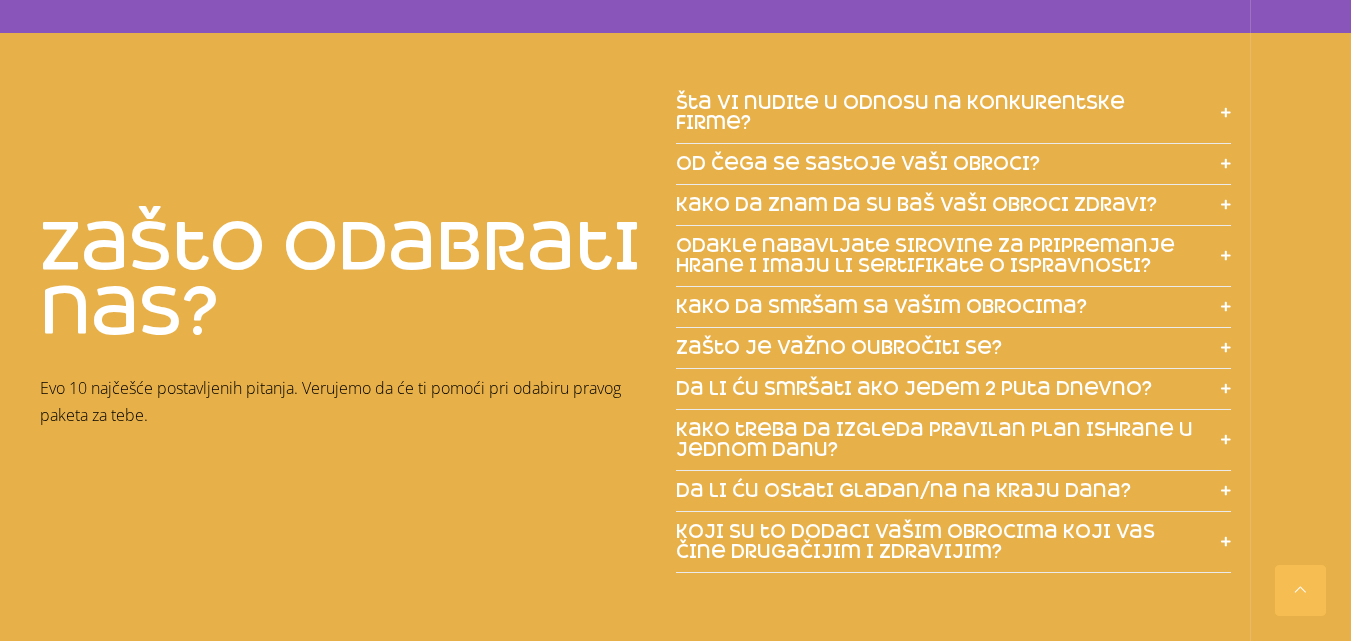 click on "zašto je važno oubročiti se?" at bounding box center [954, 348] 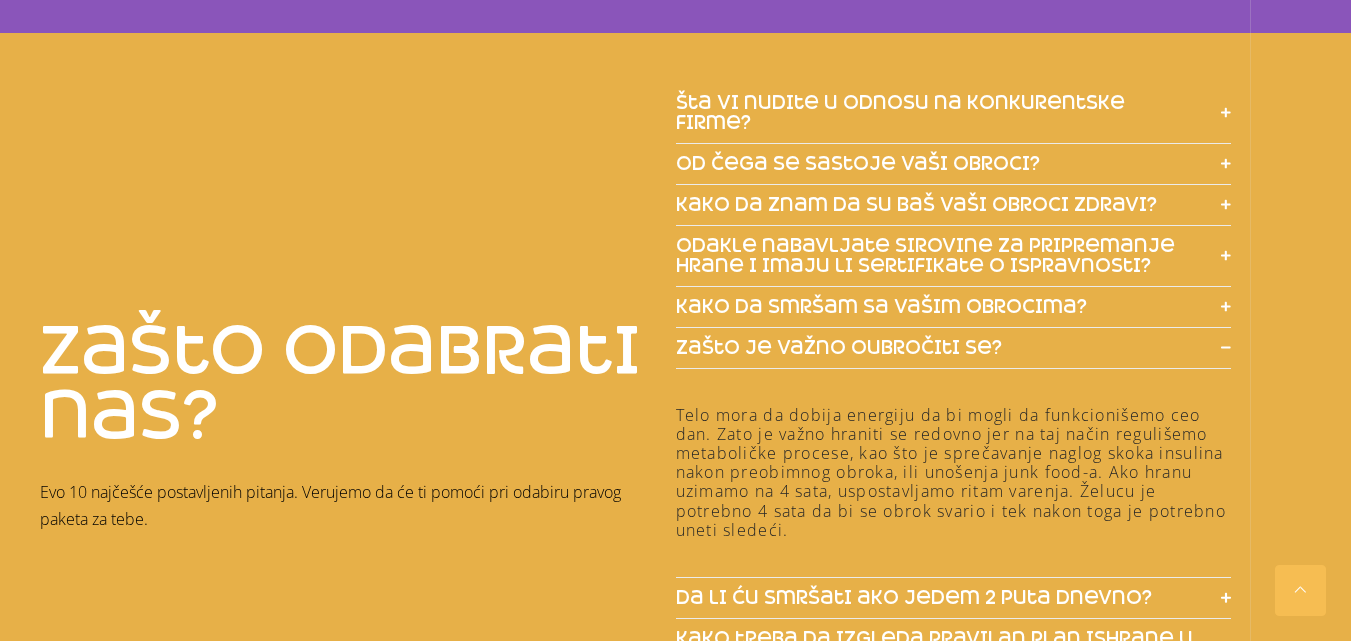 click on "zašto je važno oubročiti se?" at bounding box center [954, 348] 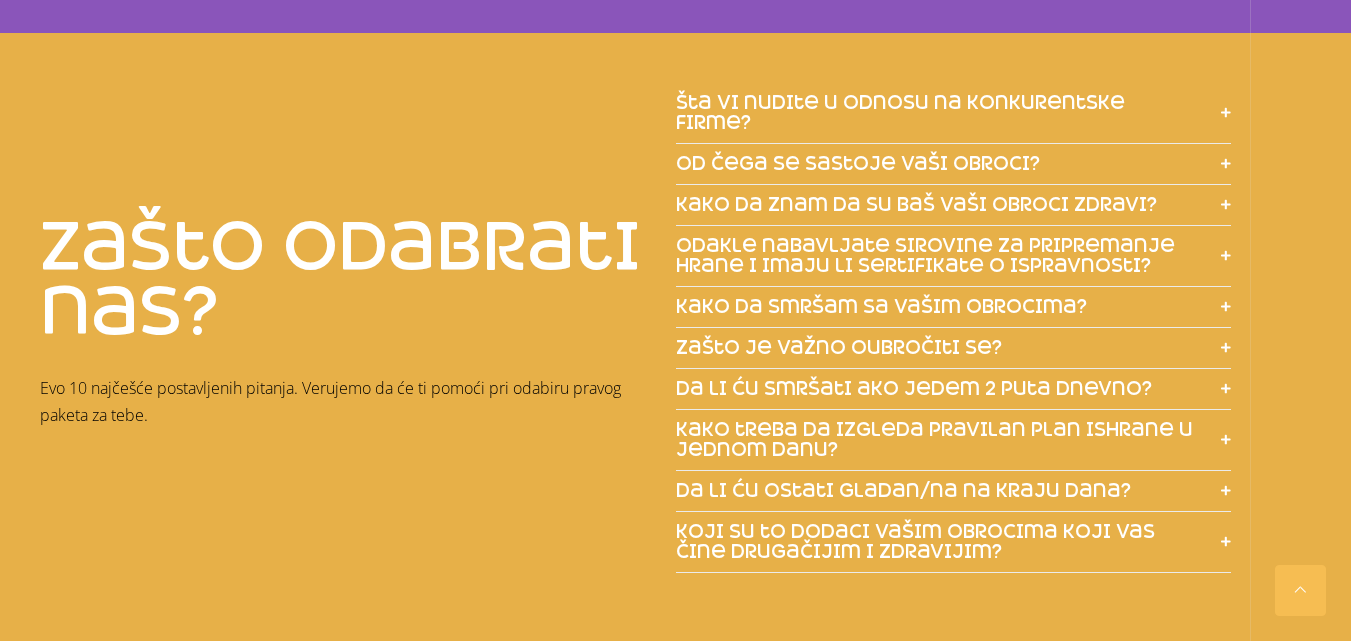 click on "da li ću smršati ako jedem 2 puta dnevno?" at bounding box center (914, 389) 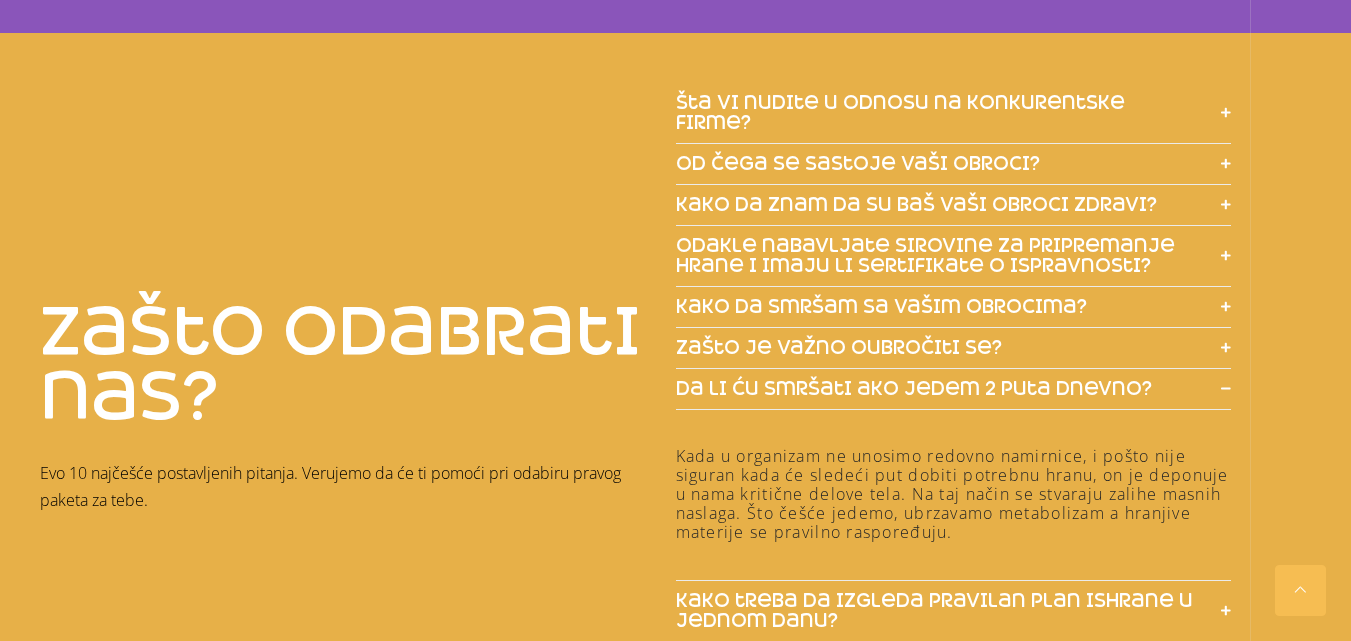 click on "da li ću smršati ako jedem 2 puta dnevno?" at bounding box center [914, 389] 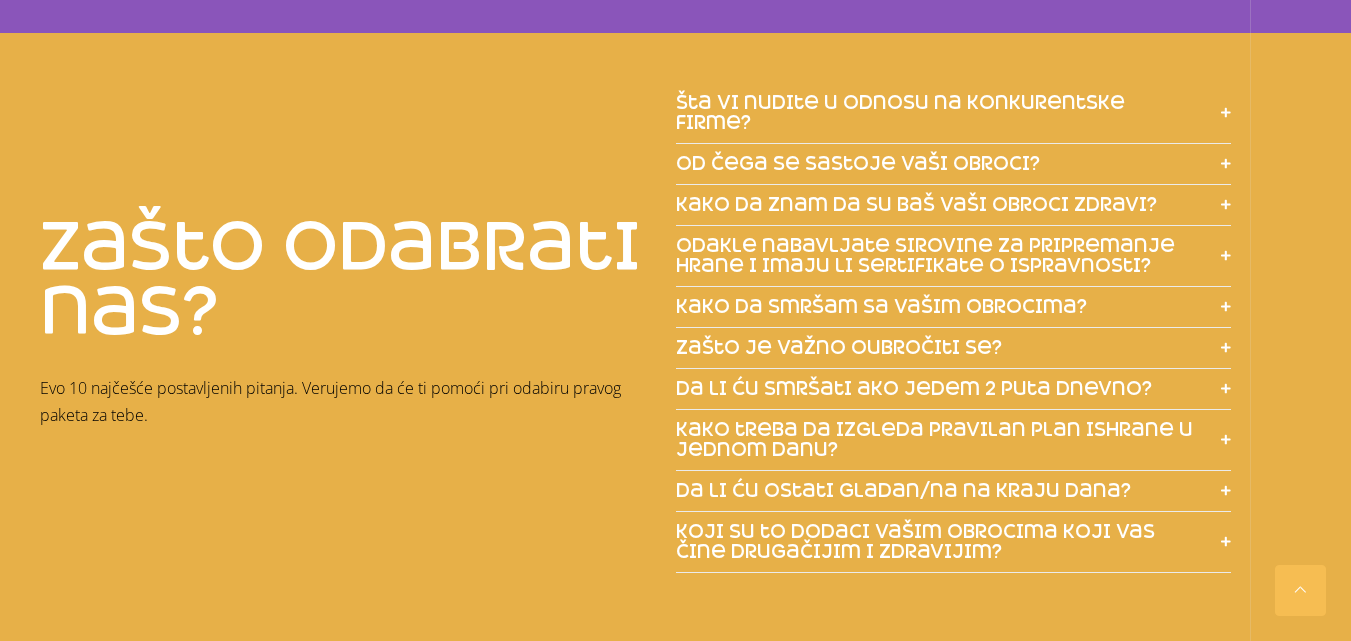 click on "kako treba da izgleda pravilan plan ishrane u jednom danu?" at bounding box center (939, 440) 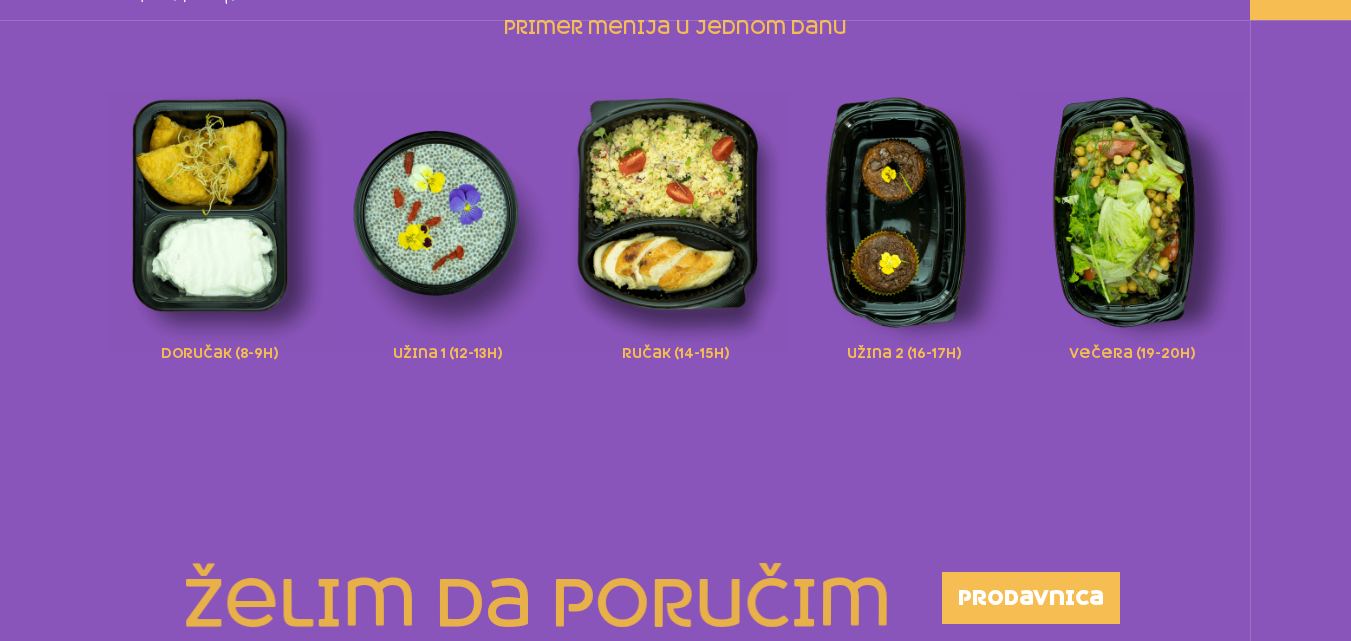 scroll, scrollTop: 0, scrollLeft: 0, axis: both 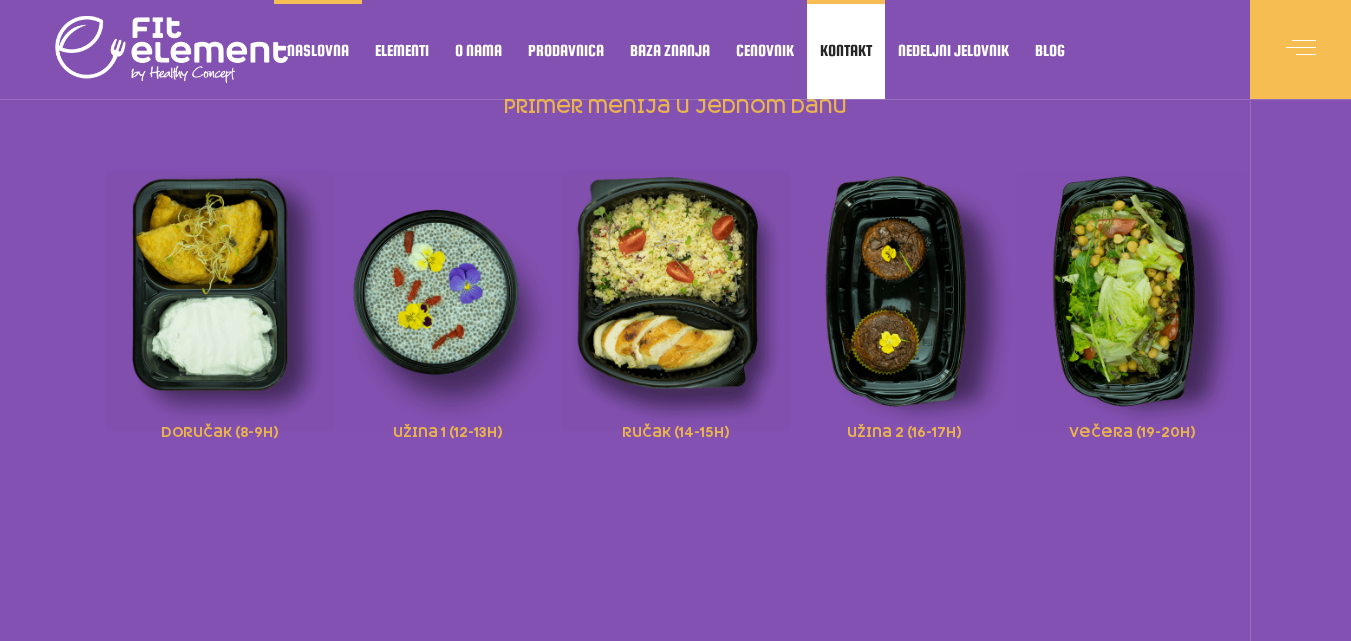 click on "Kontakt" at bounding box center (846, 50) 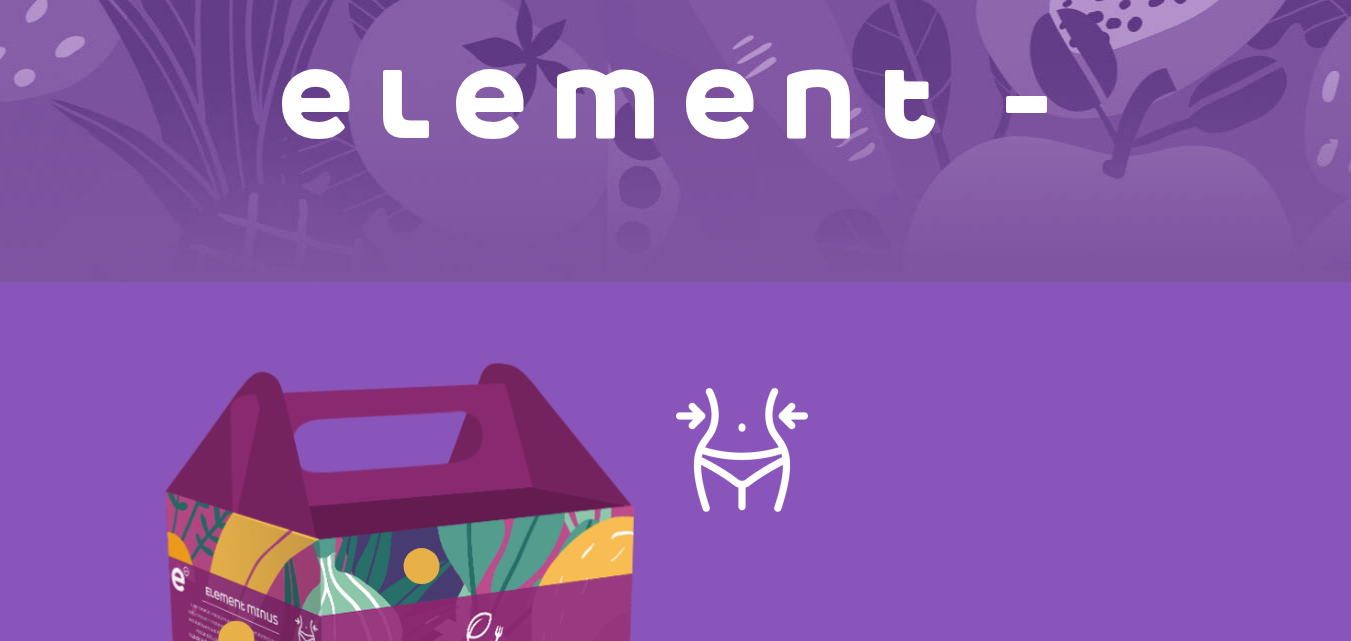 scroll, scrollTop: 300, scrollLeft: 0, axis: vertical 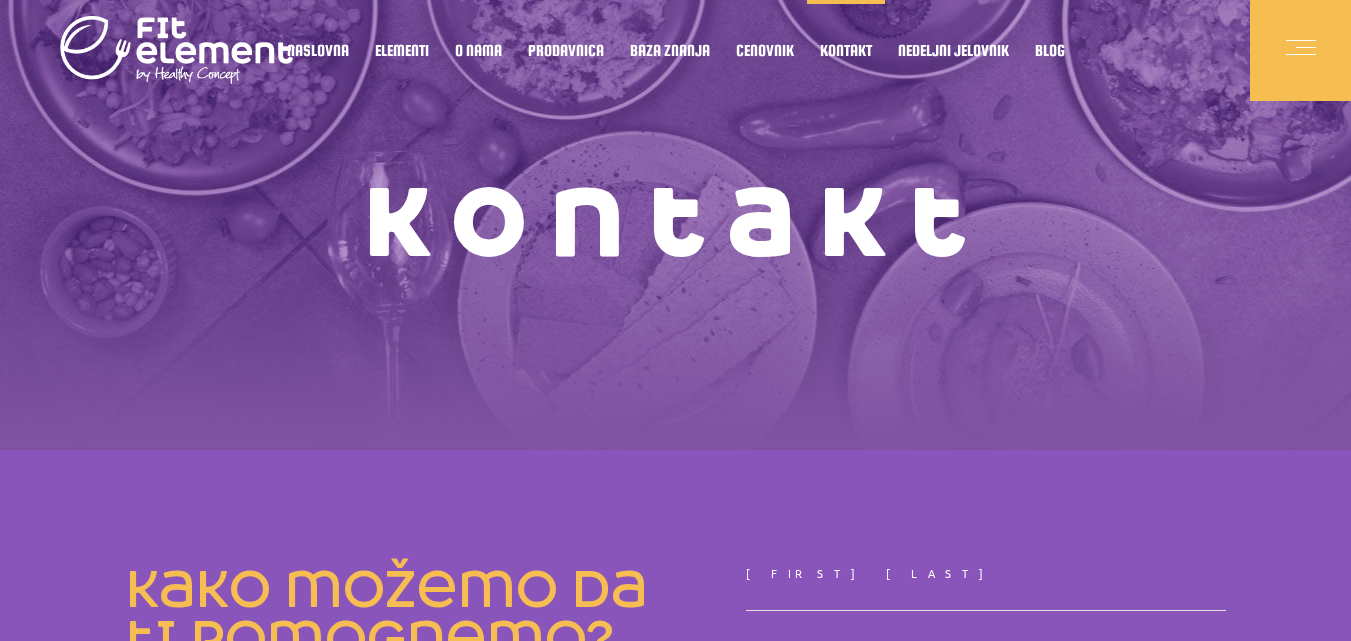click at bounding box center (1301, 54) 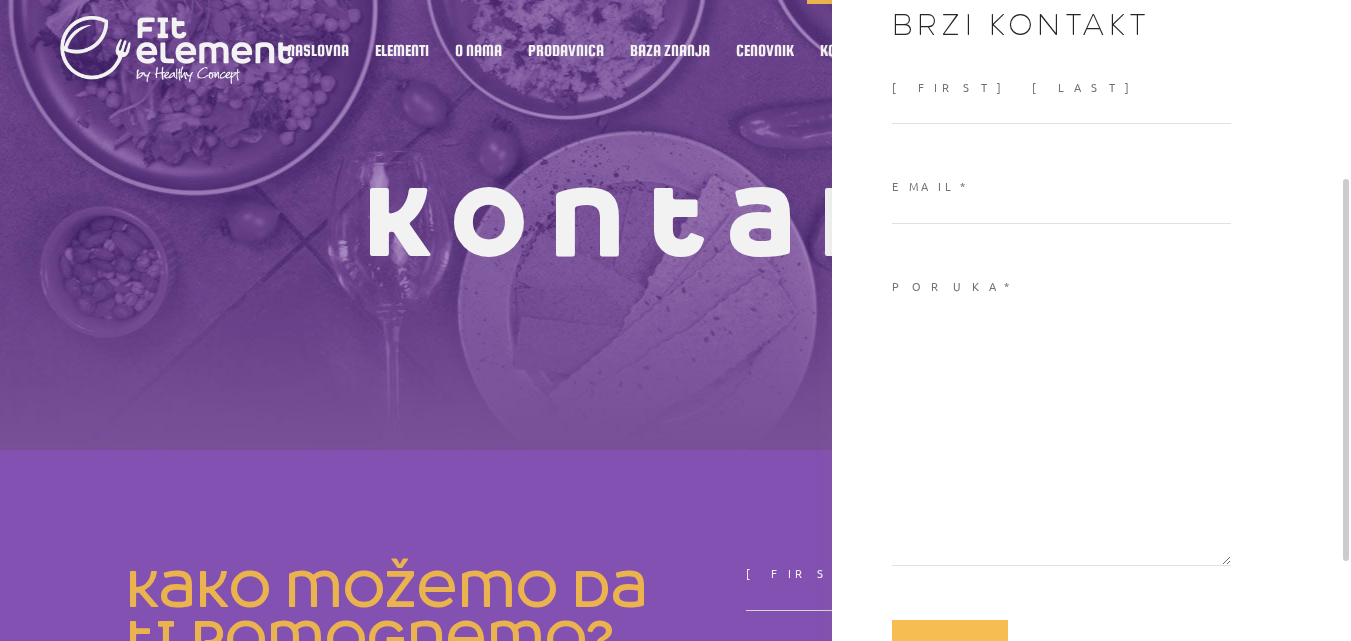 scroll, scrollTop: 434, scrollLeft: 0, axis: vertical 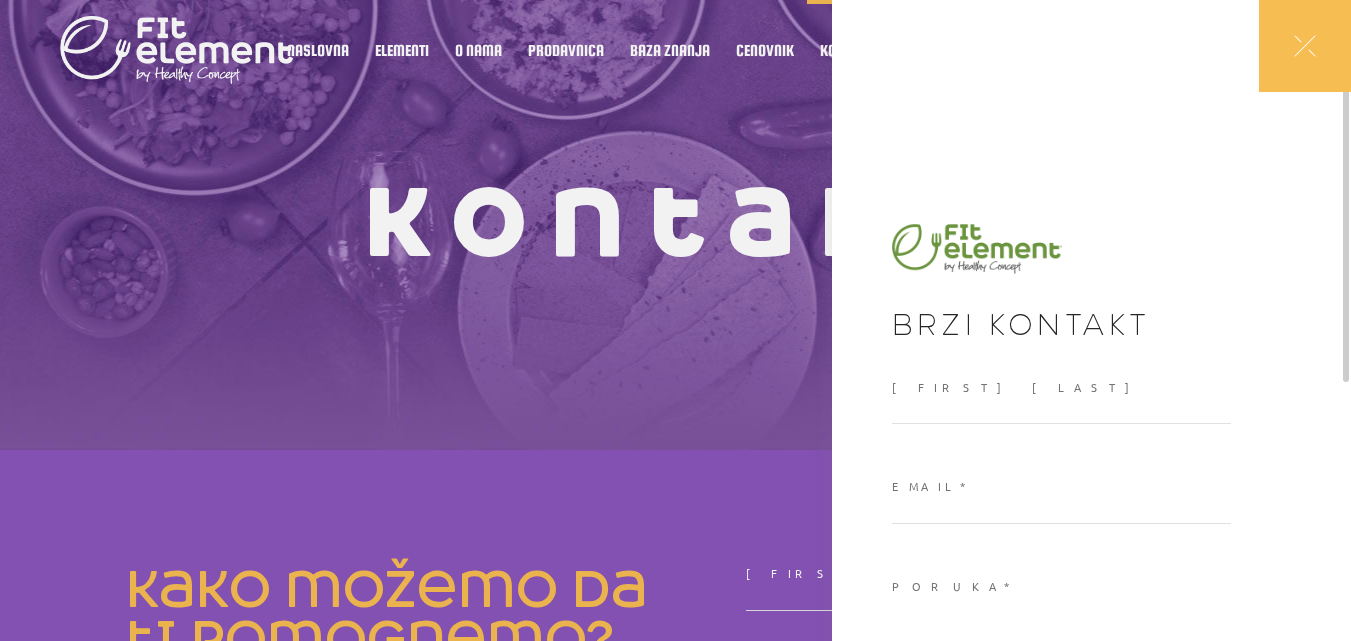 click 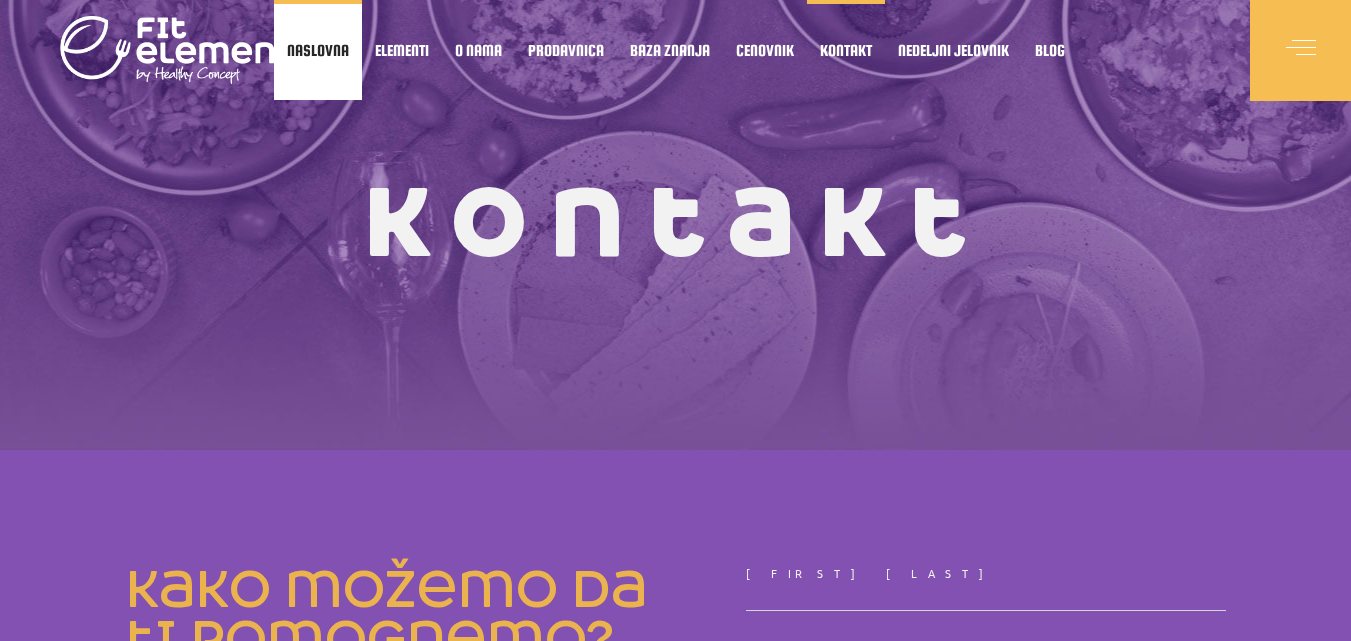 click on "Naslovna" at bounding box center (318, 50) 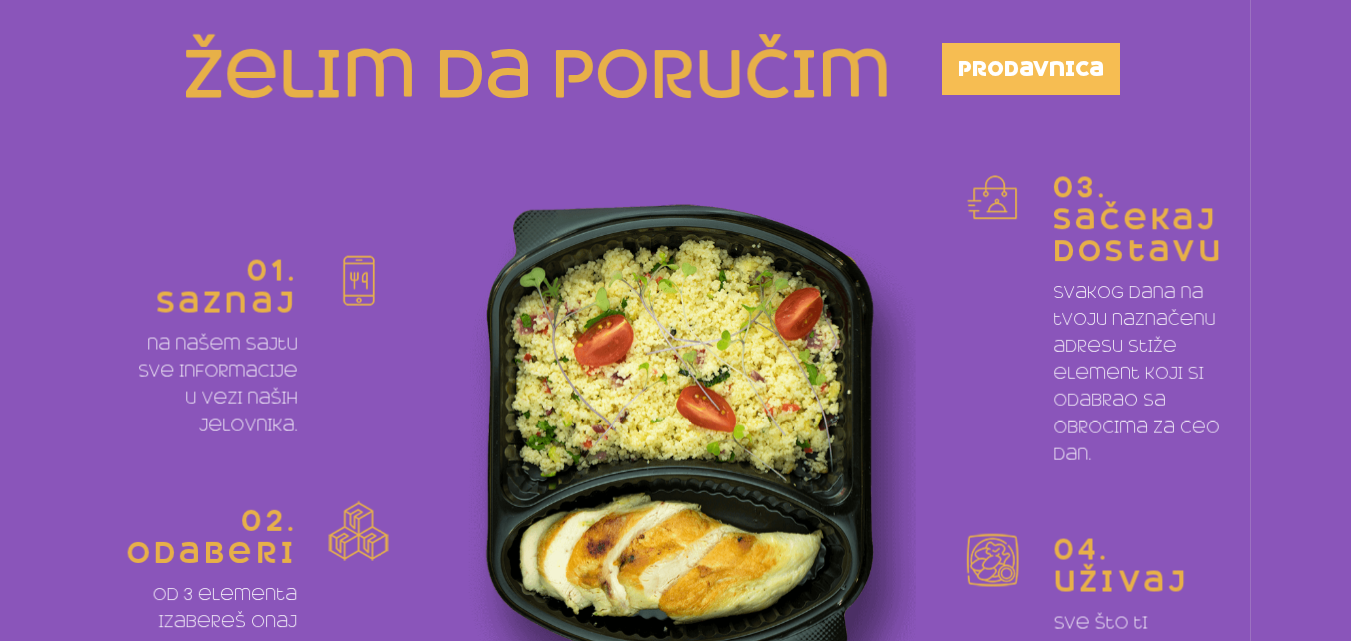 scroll, scrollTop: 600, scrollLeft: 0, axis: vertical 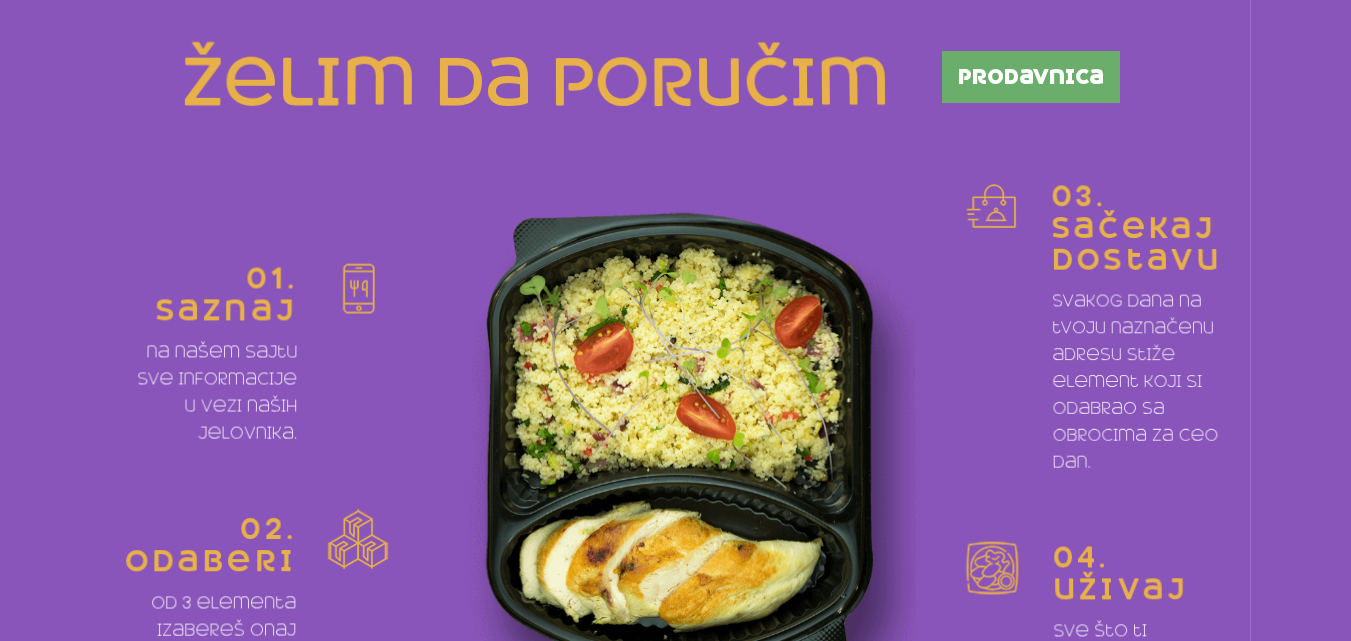 click on "prodavnica" at bounding box center (1031, 77) 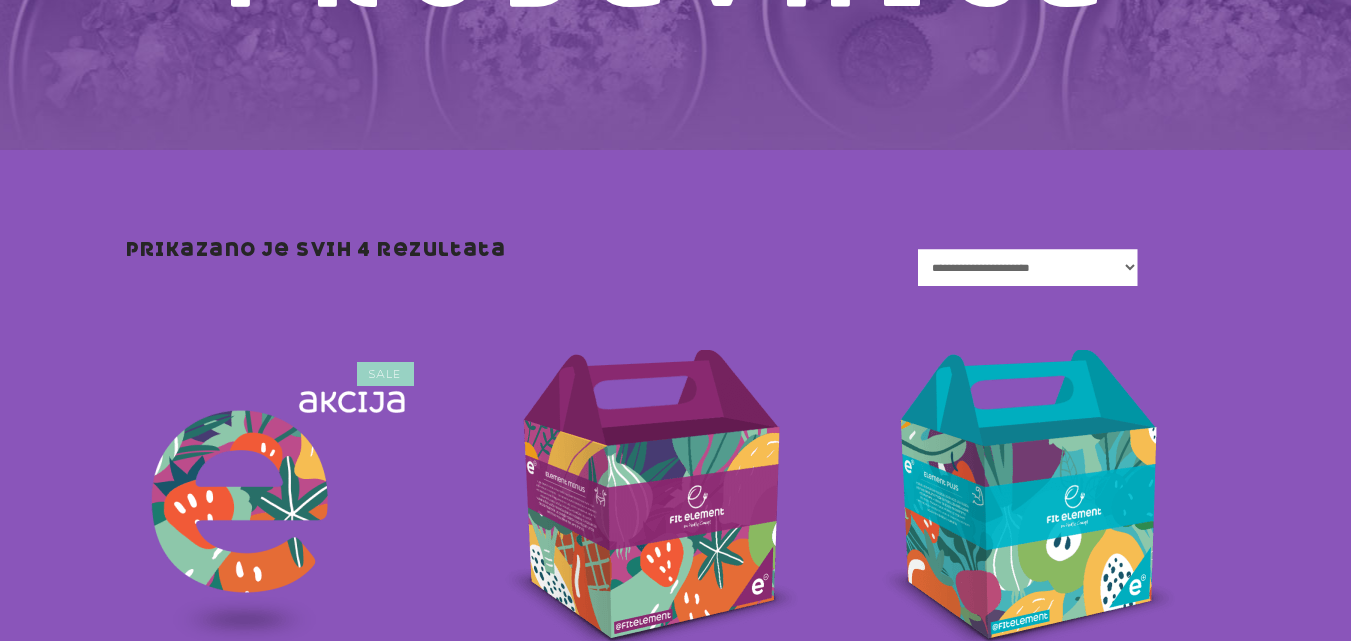 scroll, scrollTop: 500, scrollLeft: 0, axis: vertical 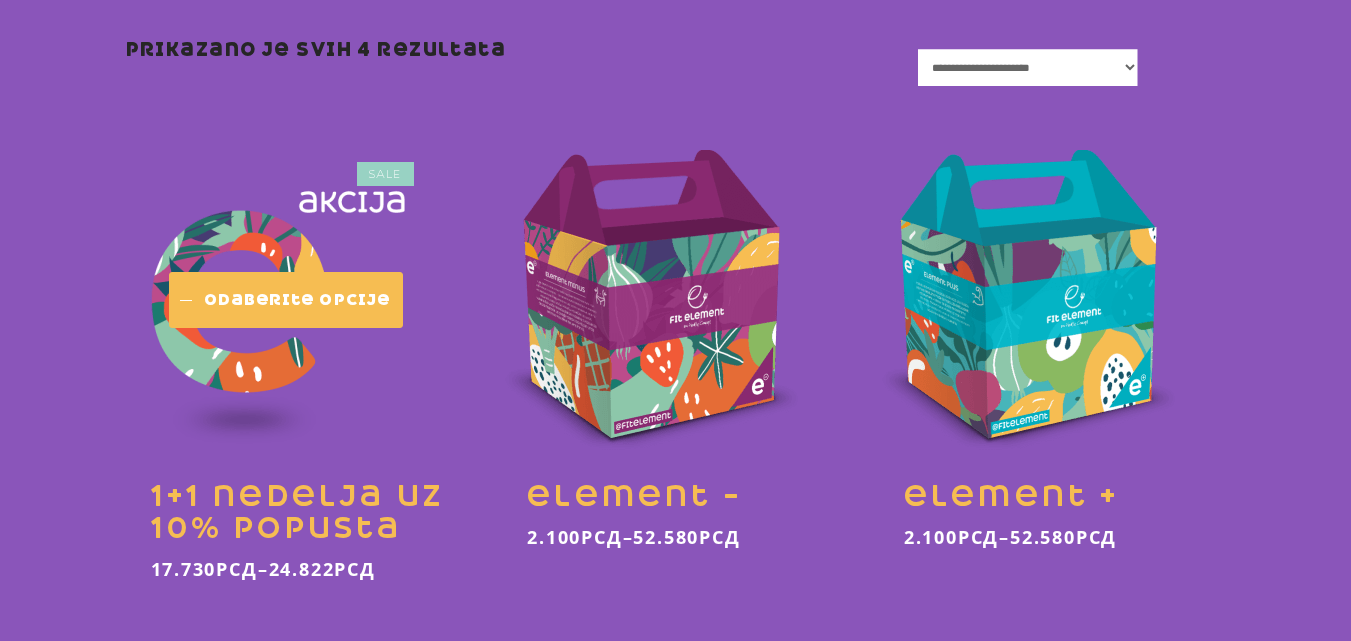 click on "Odaberite opcije" at bounding box center [297, 300] 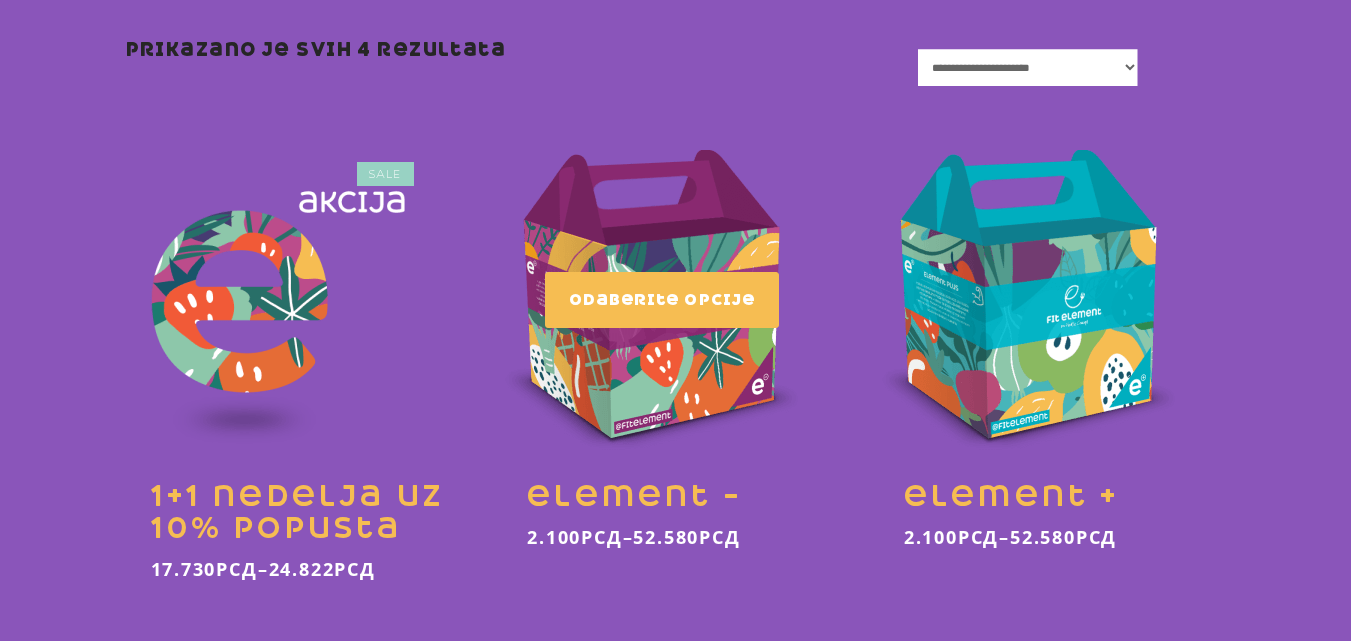 click at bounding box center (675, 351) 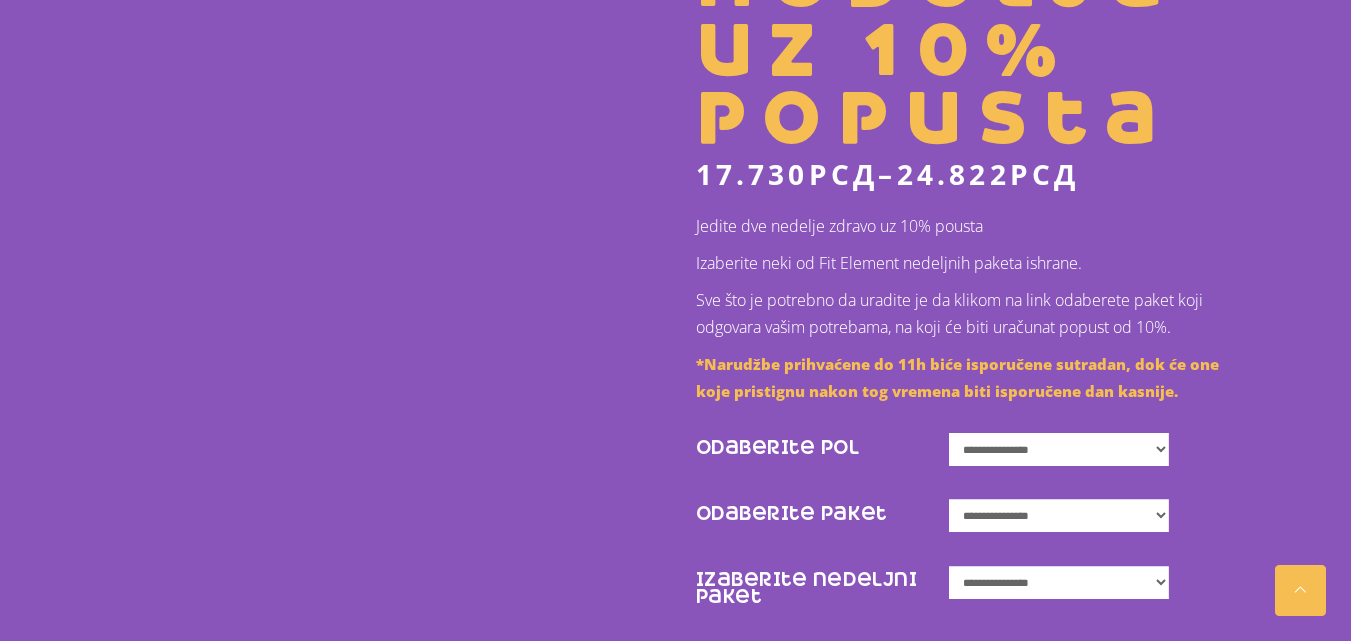 scroll, scrollTop: 900, scrollLeft: 0, axis: vertical 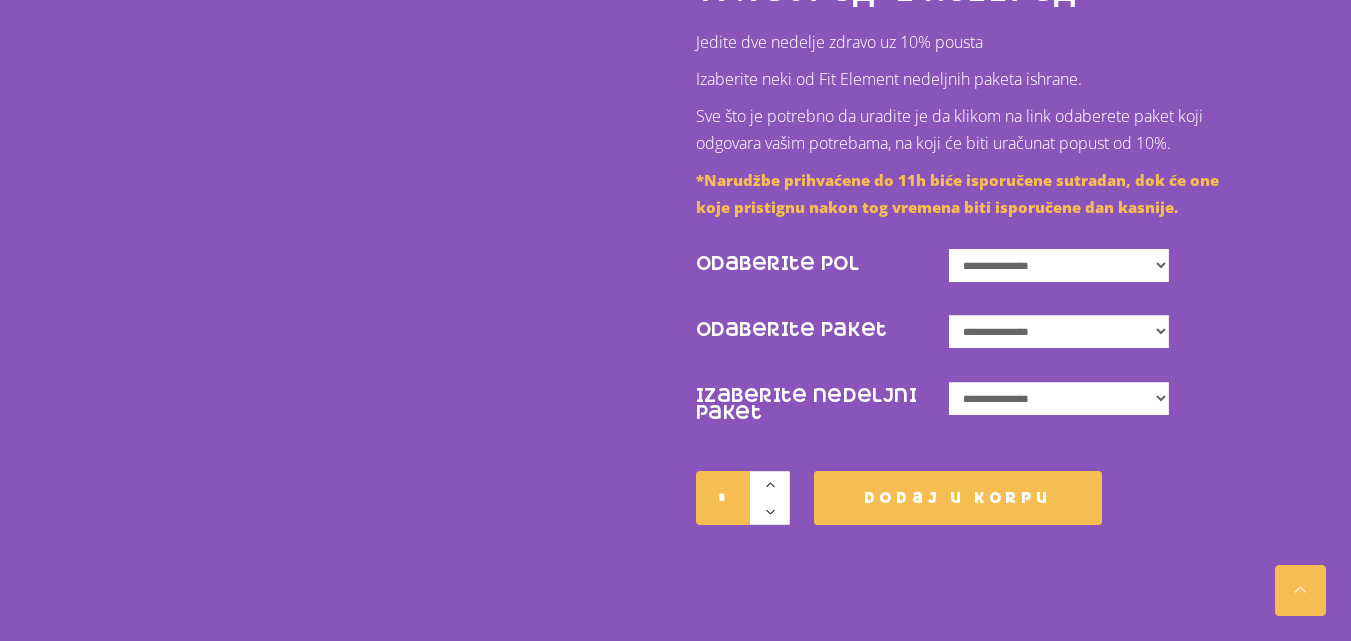 click on "**********" 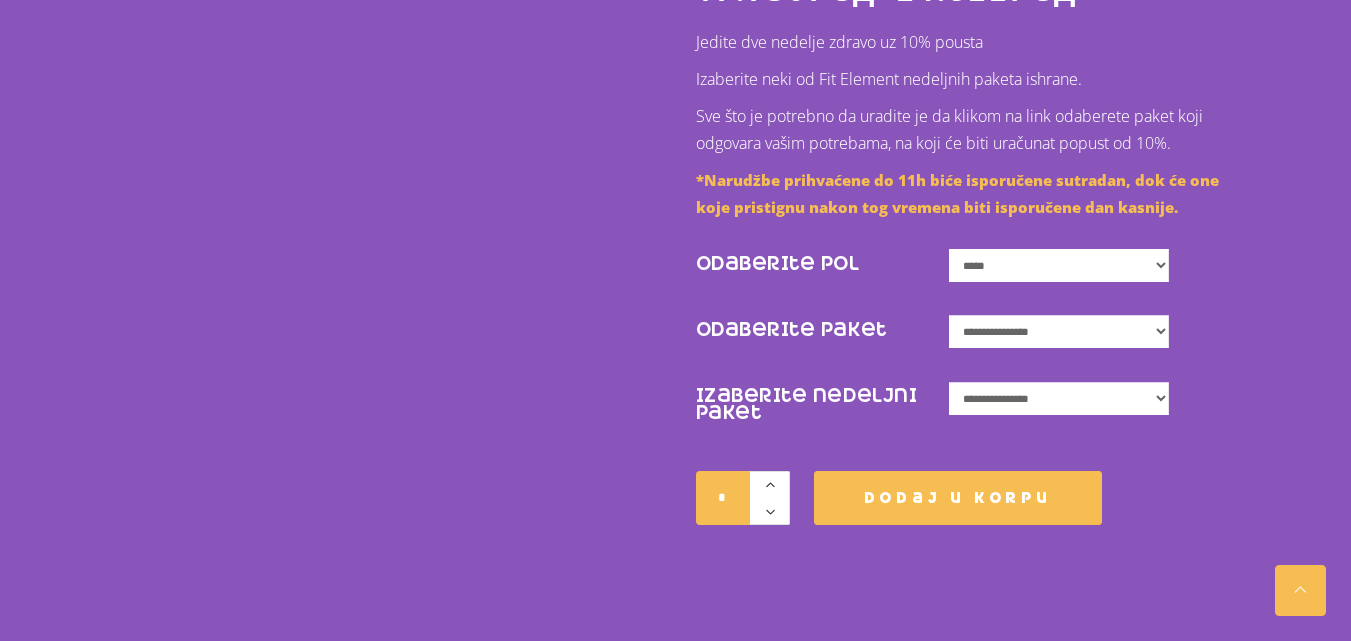 click on "**********" 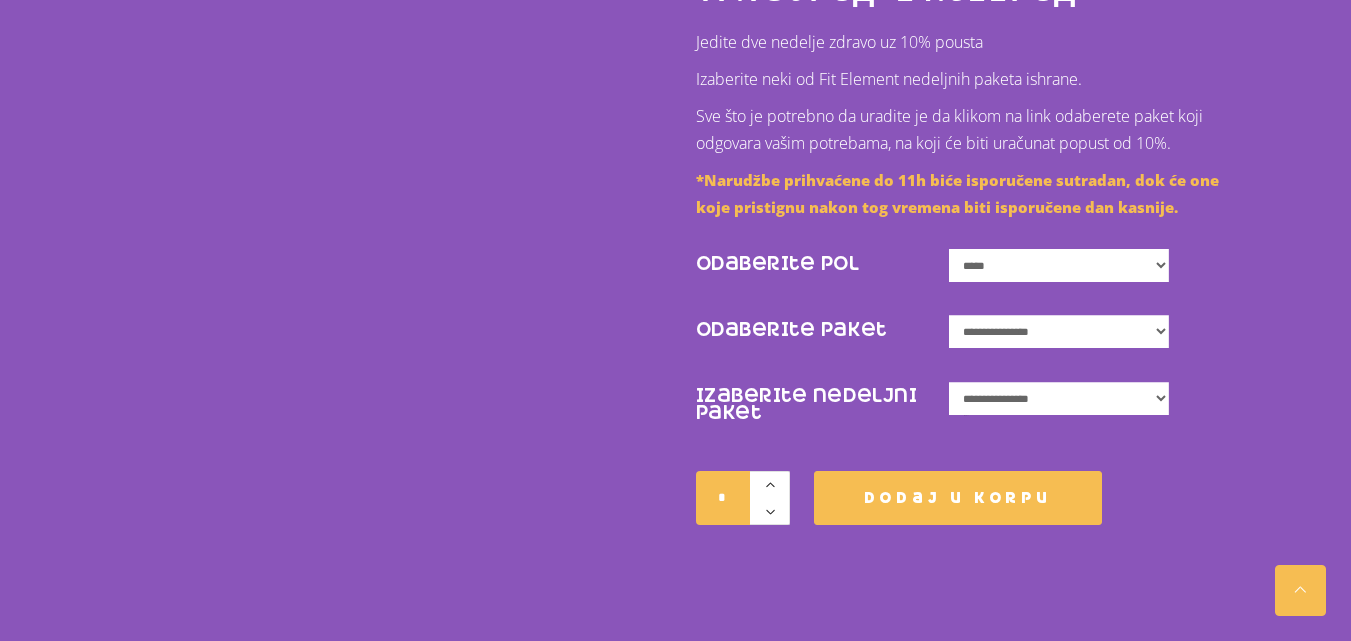 click on "**********" 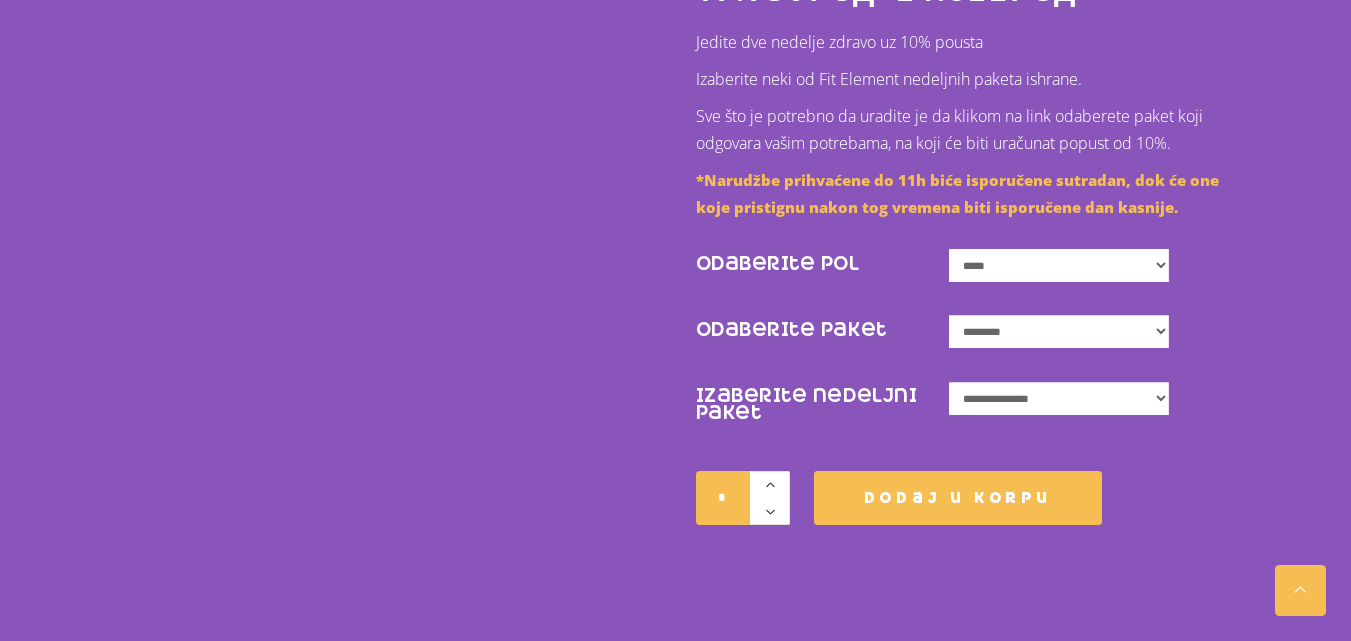 click on "**********" 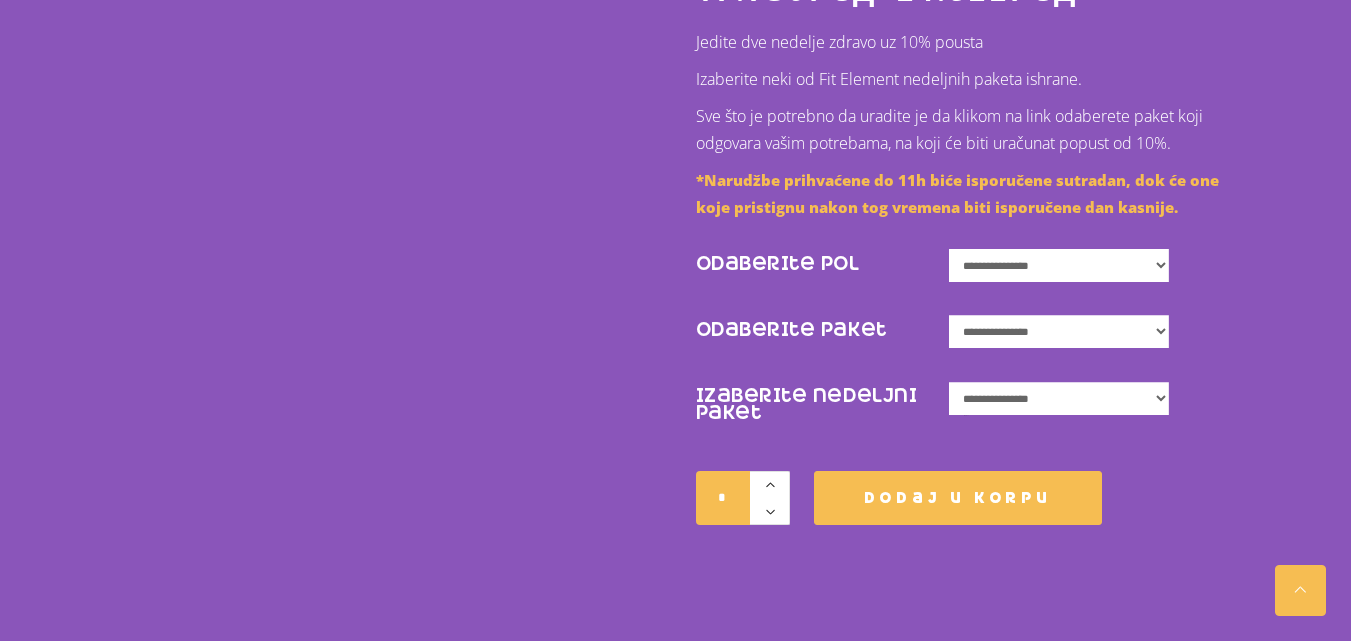 select on "*****" 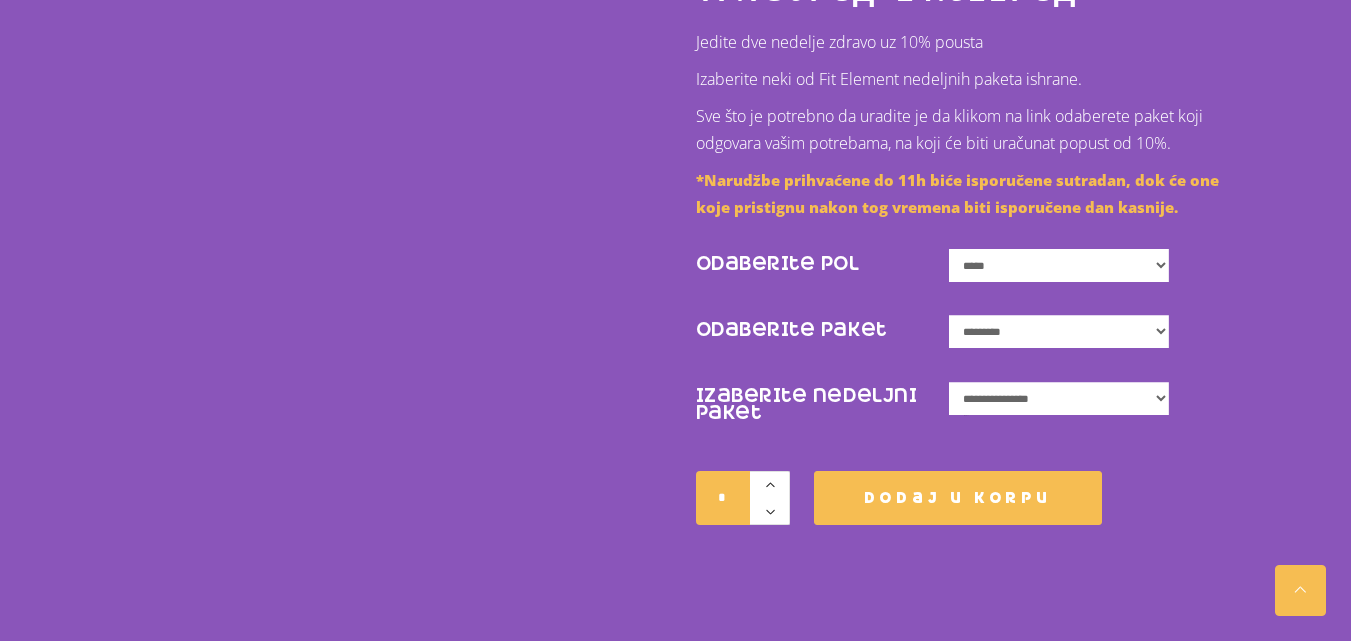 click on "**********" 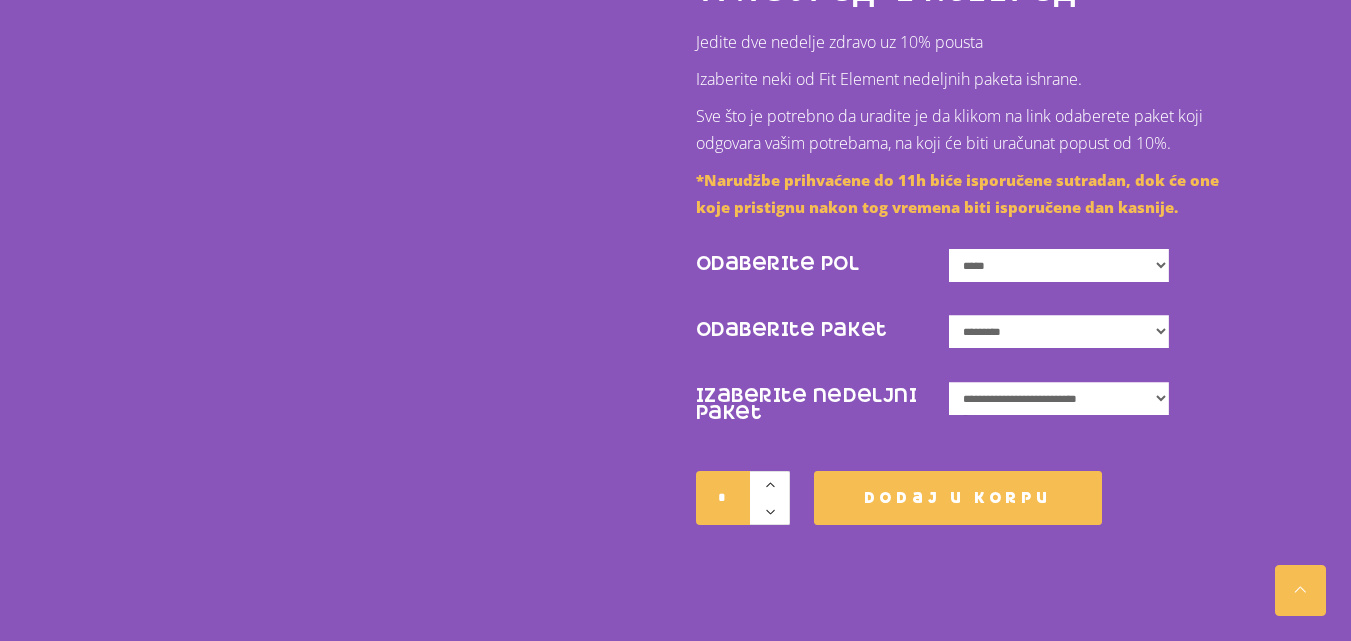 click on "**********" 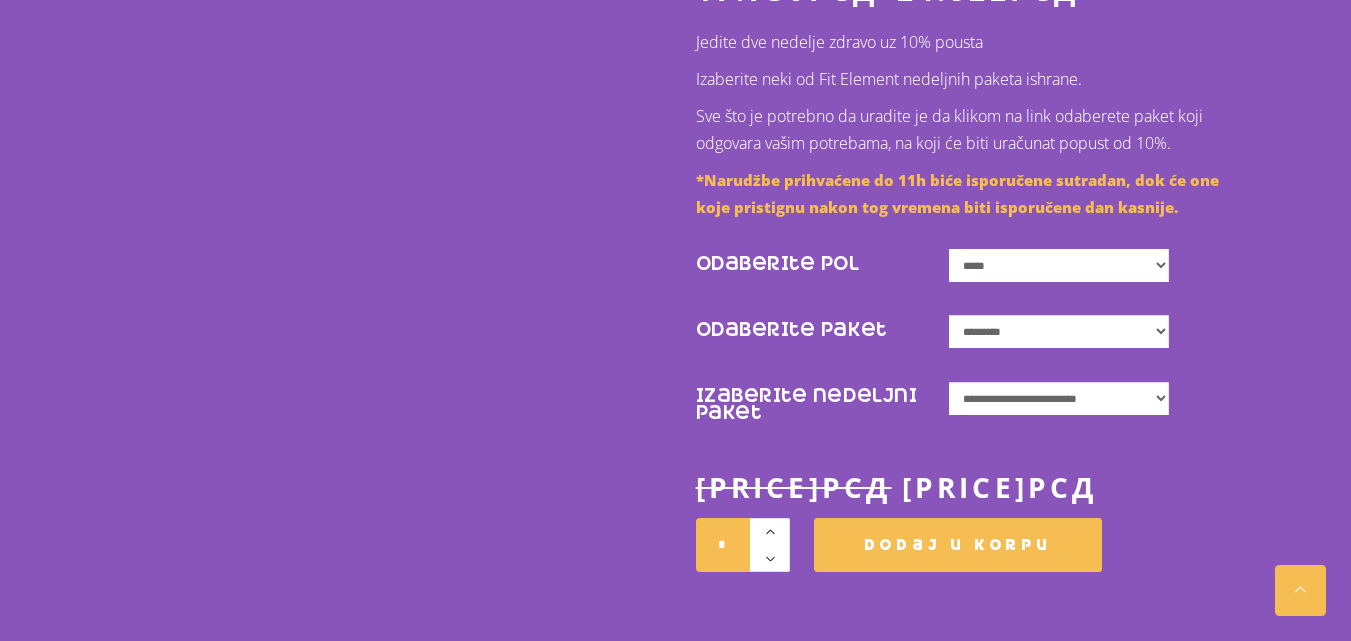 click on "**********" 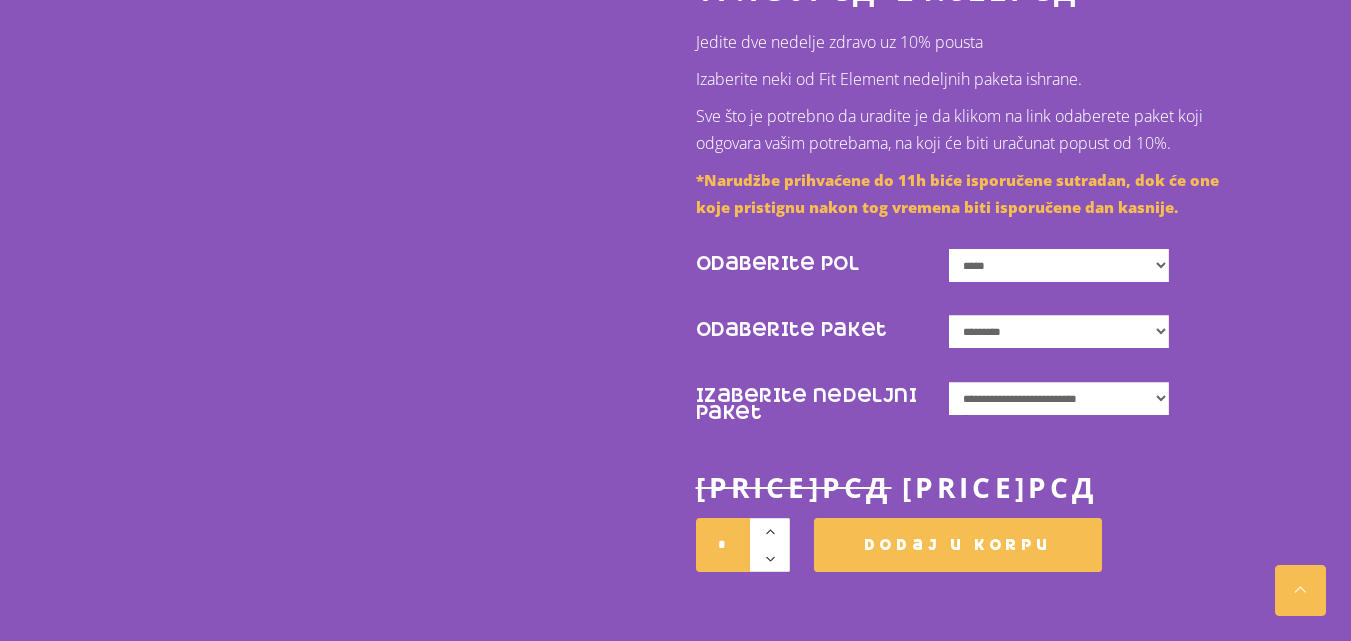 select on "**********" 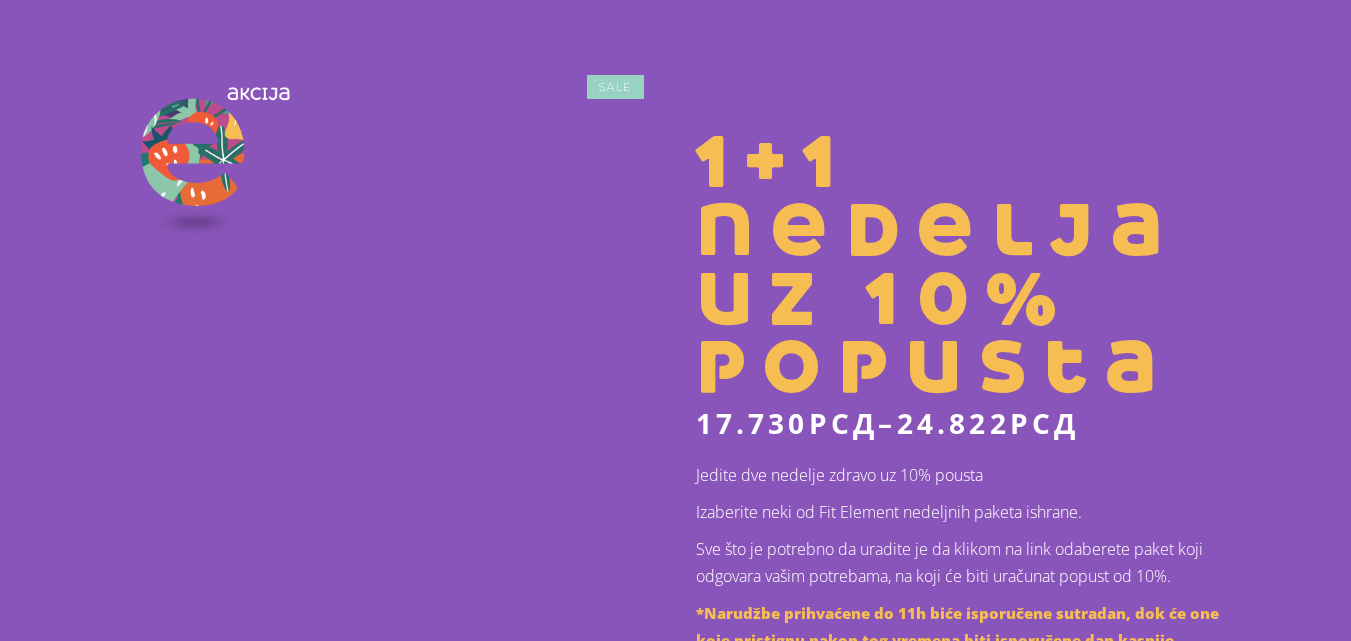 scroll, scrollTop: 500, scrollLeft: 0, axis: vertical 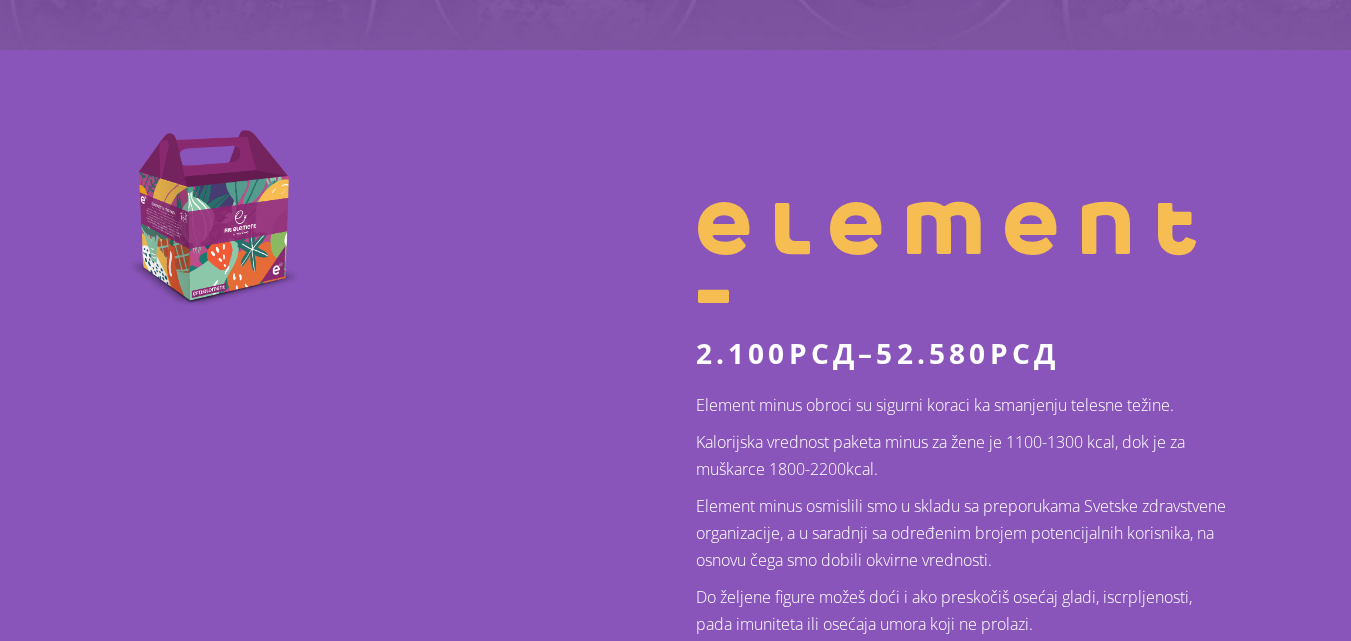 click on "2.100  рсд  –  52.580  рсд" at bounding box center [961, 353] 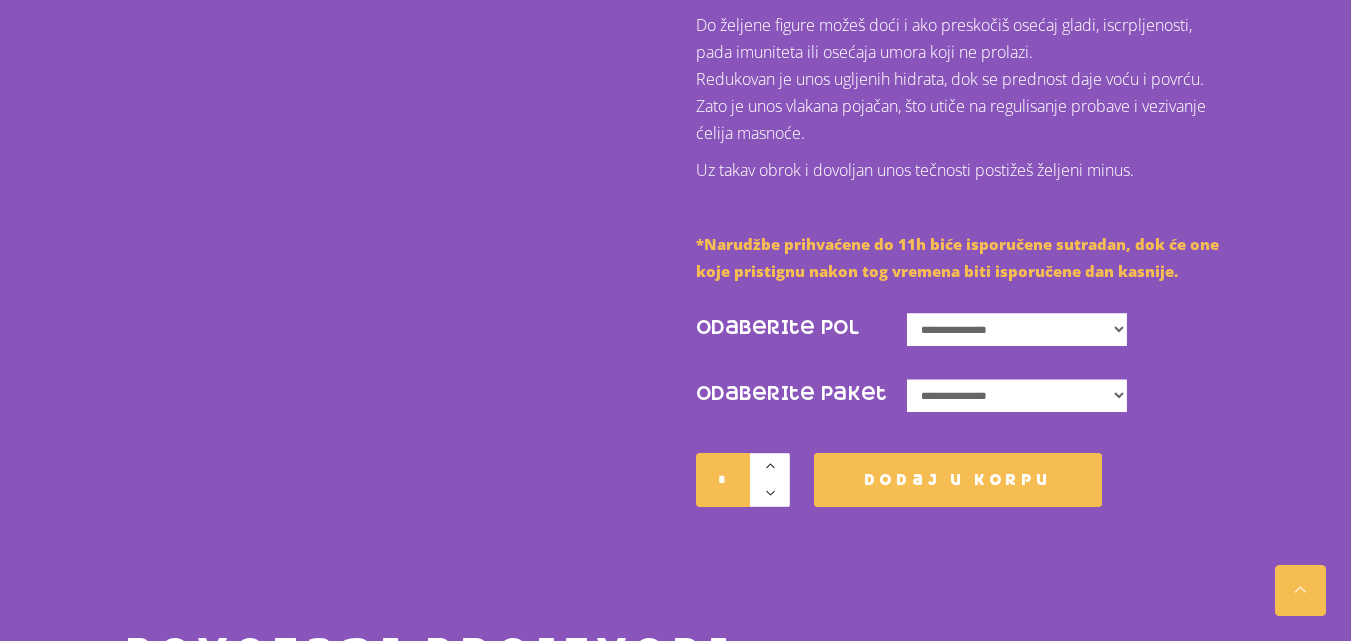 scroll, scrollTop: 1100, scrollLeft: 0, axis: vertical 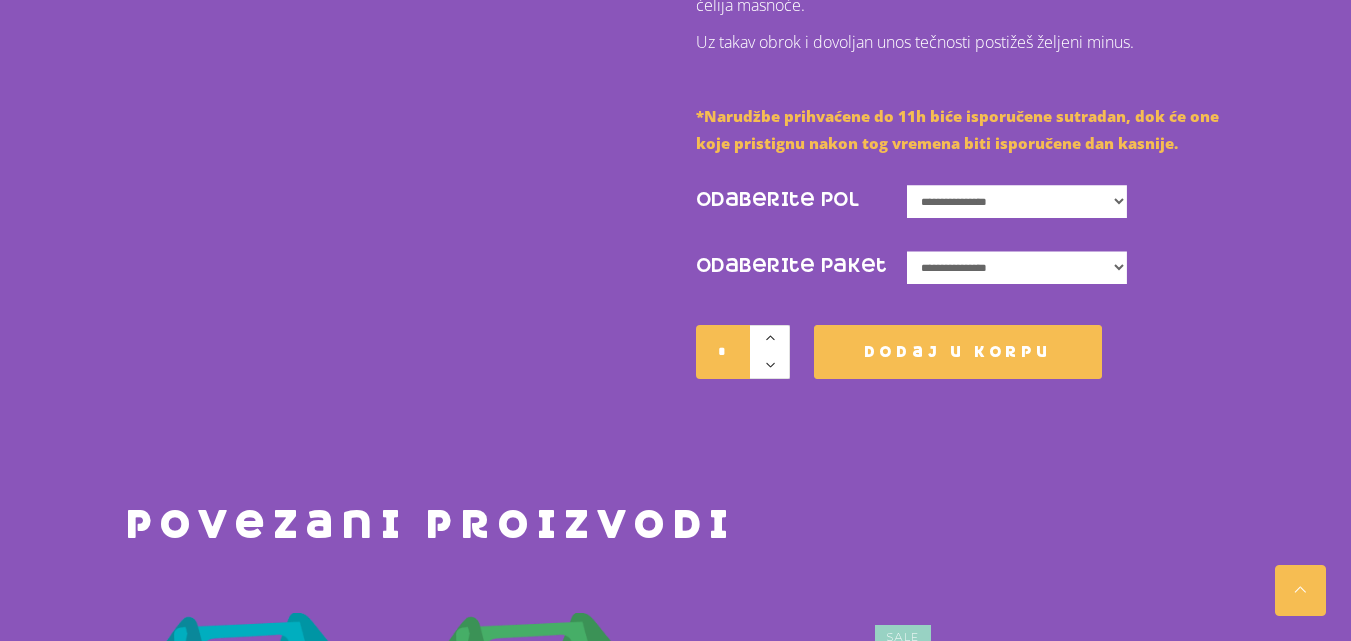 click on "**********" 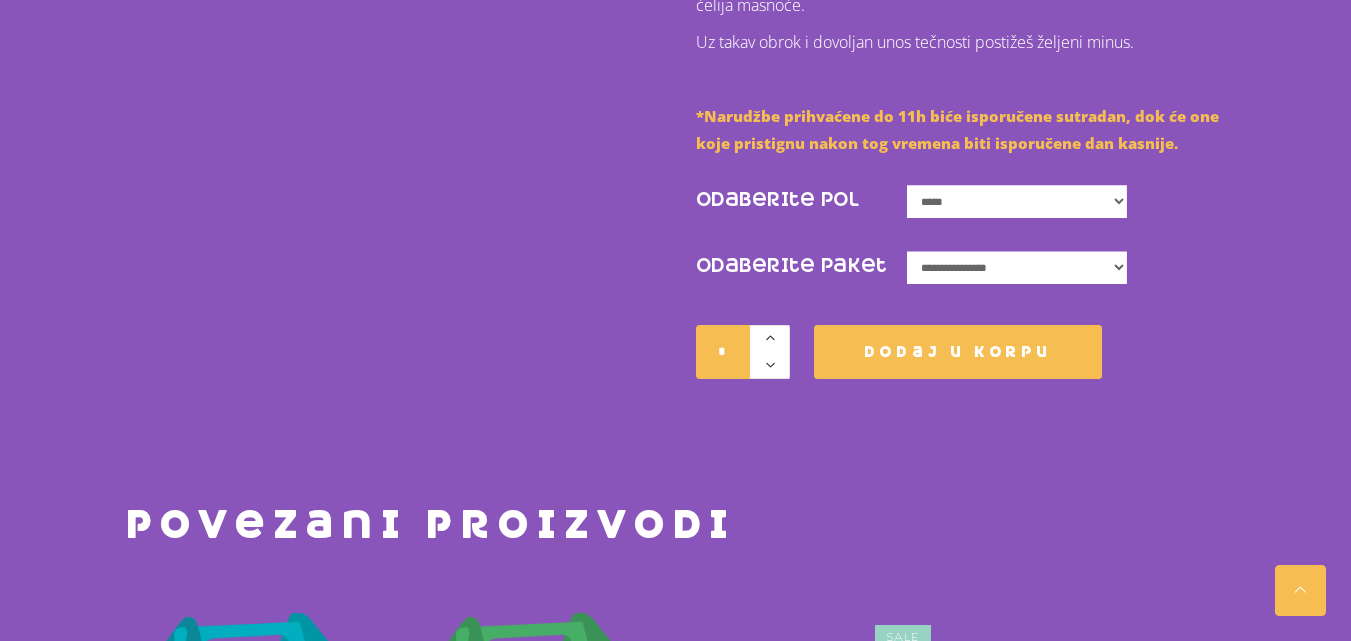 click on "**********" 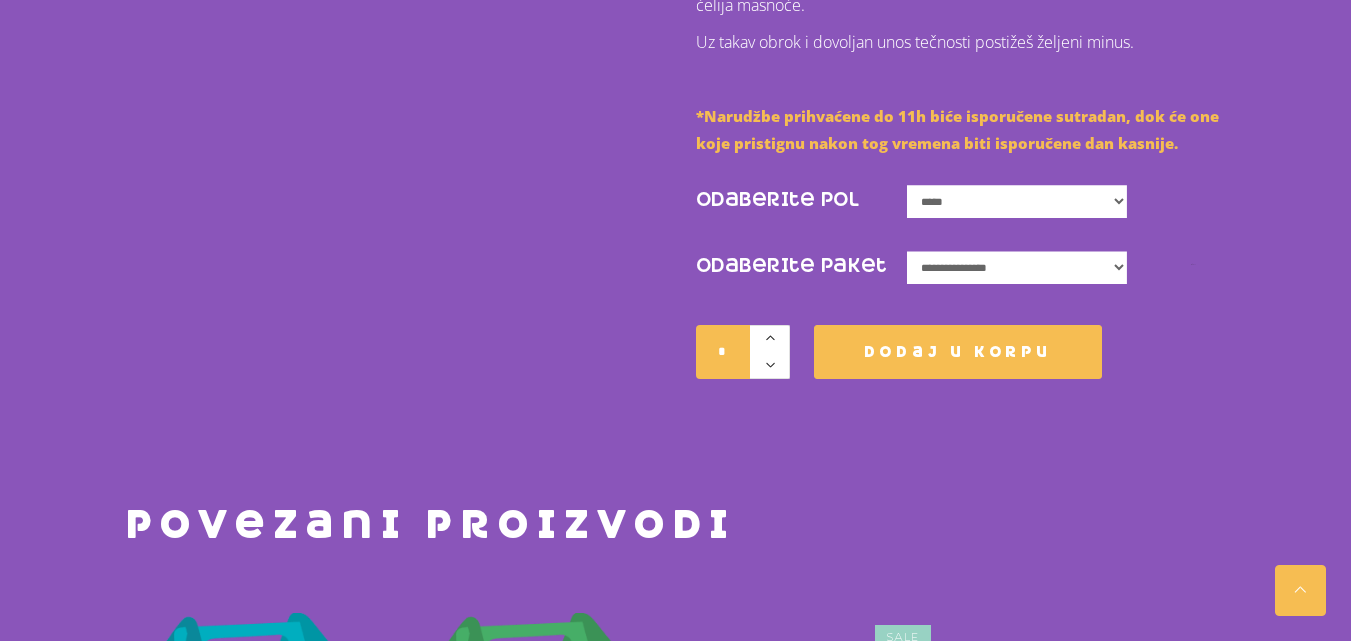 click on "**********" 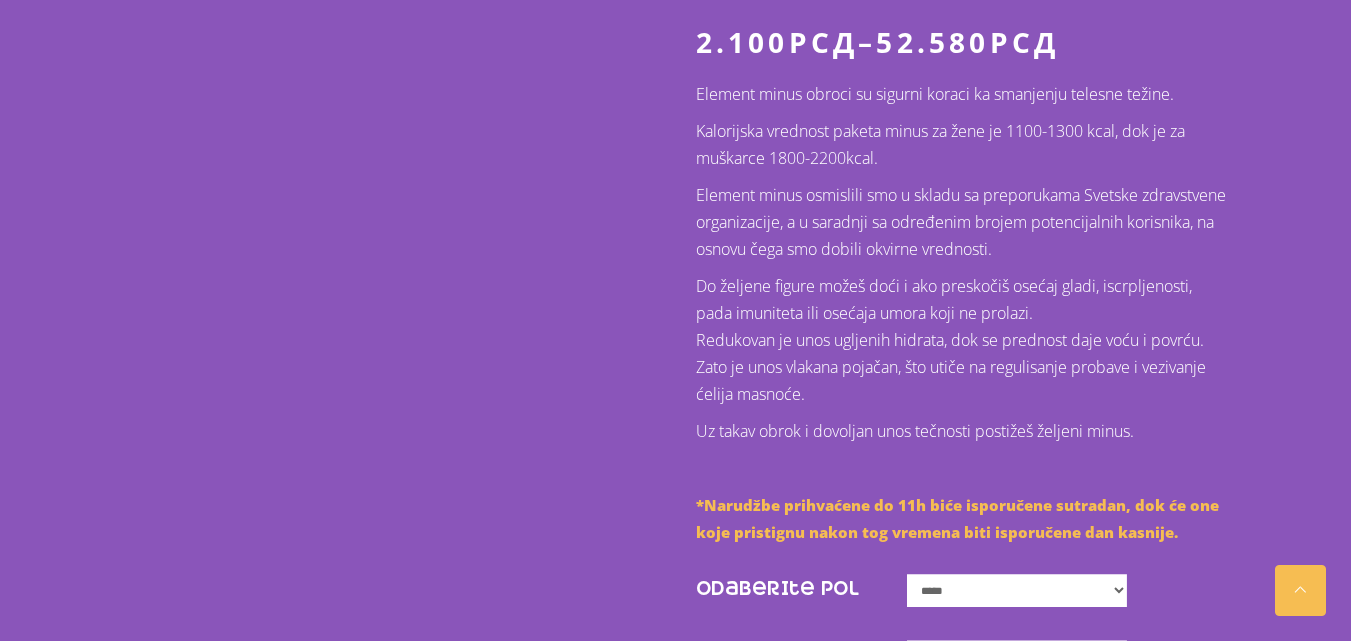 scroll, scrollTop: 1000, scrollLeft: 0, axis: vertical 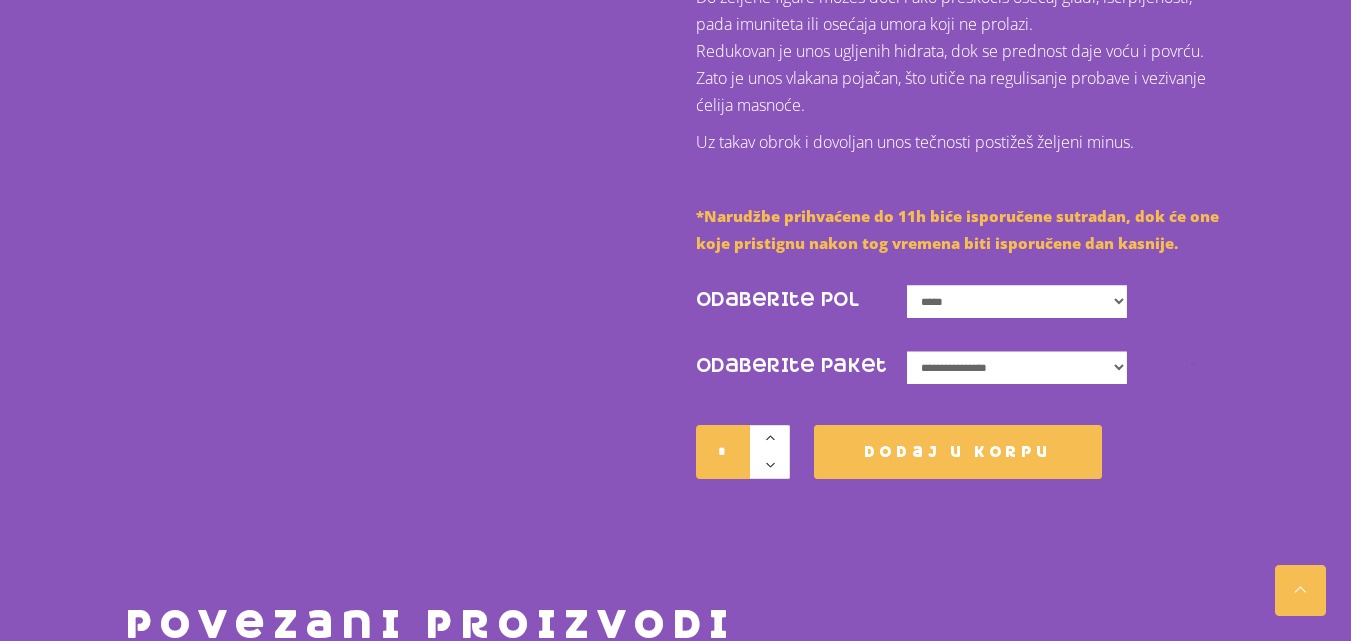 click on "**********" 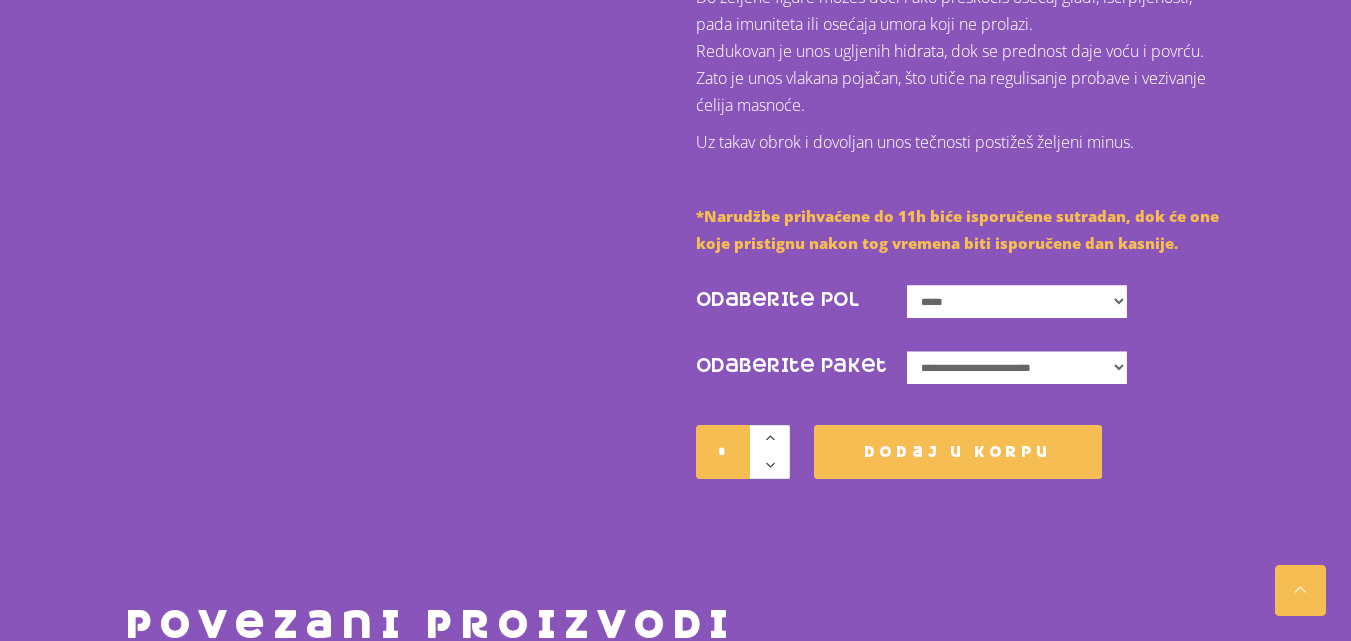 click on "**********" 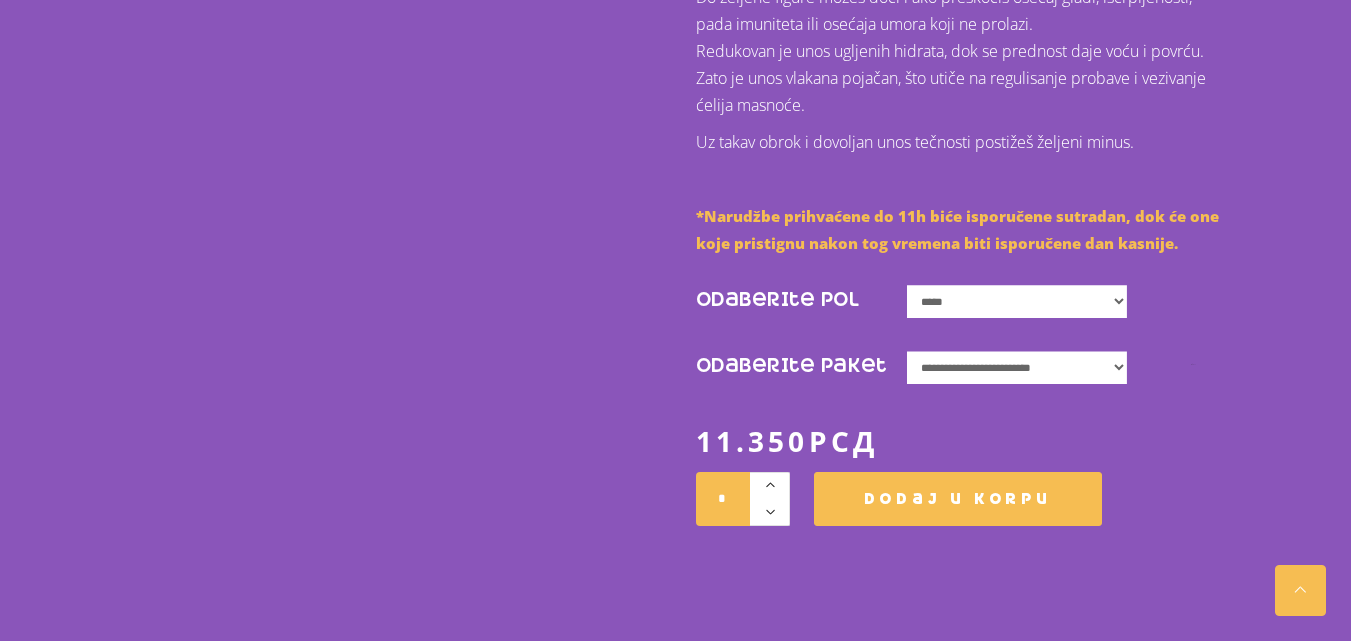 click on "**********" 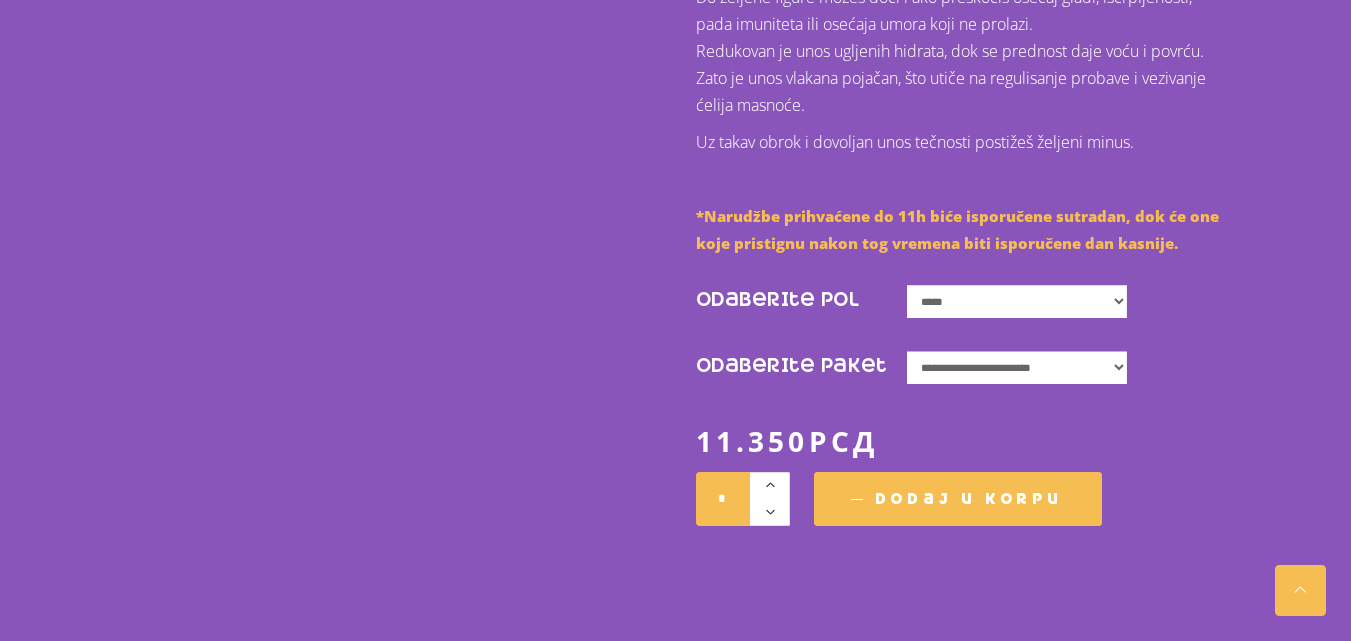 select on "*****" 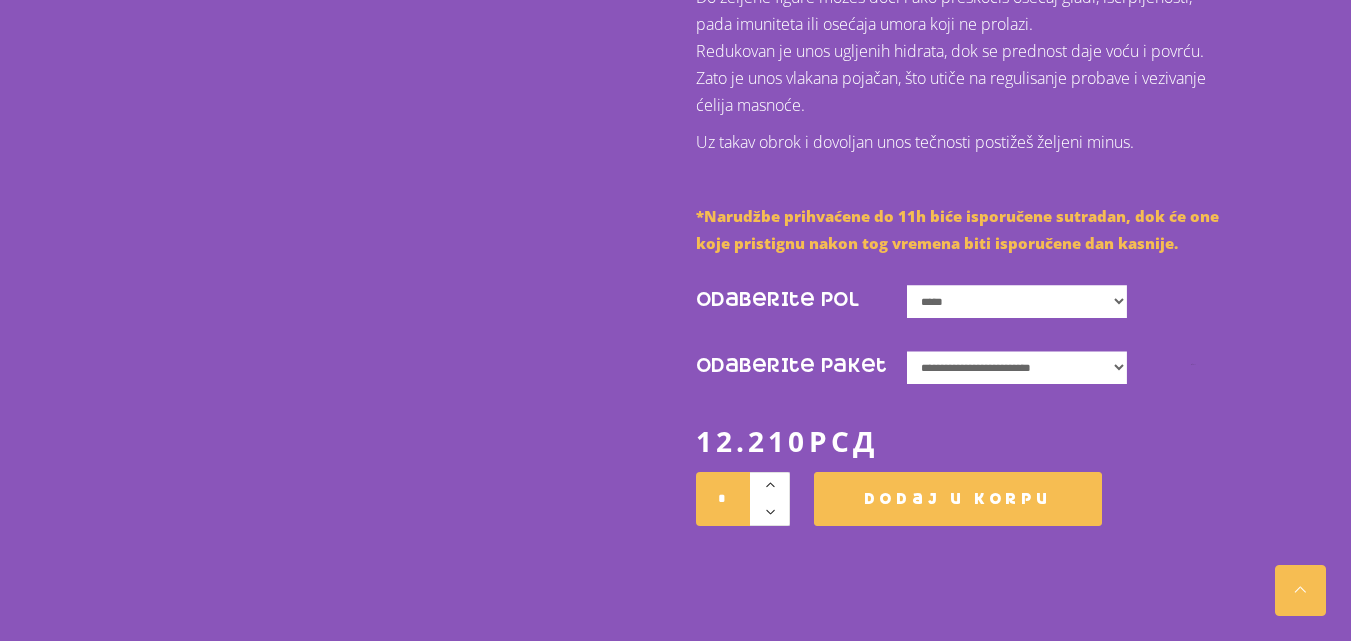 click on "**********" 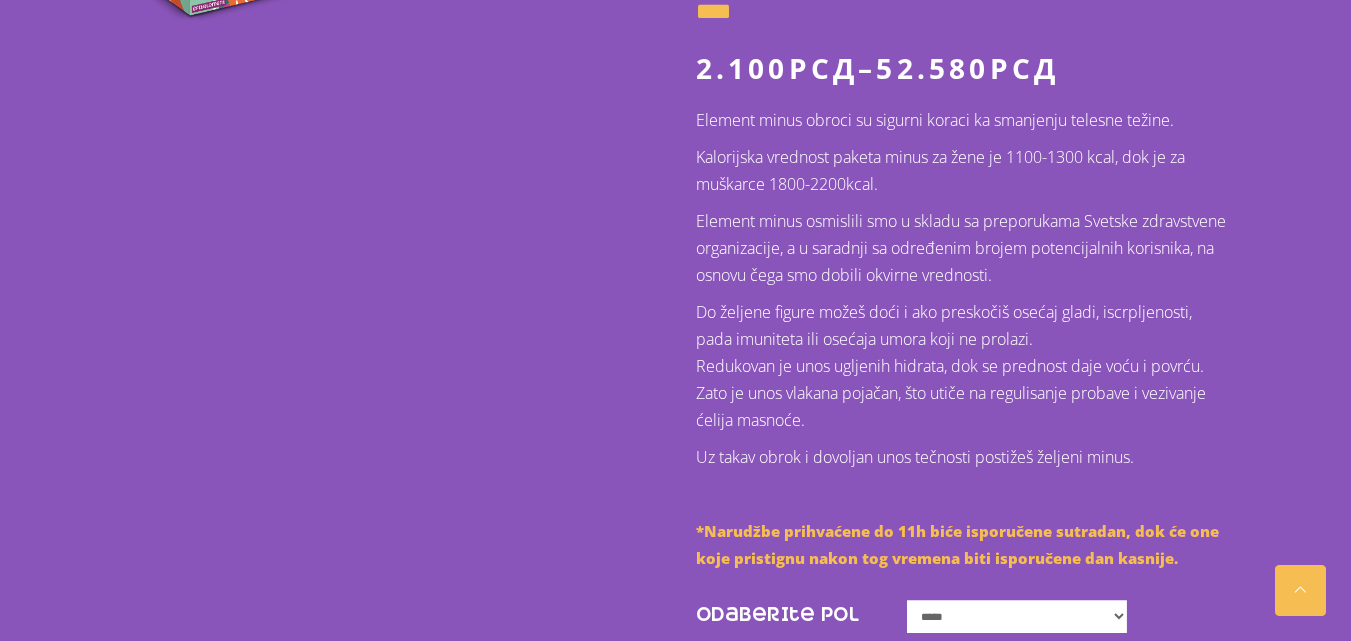scroll, scrollTop: 1000, scrollLeft: 0, axis: vertical 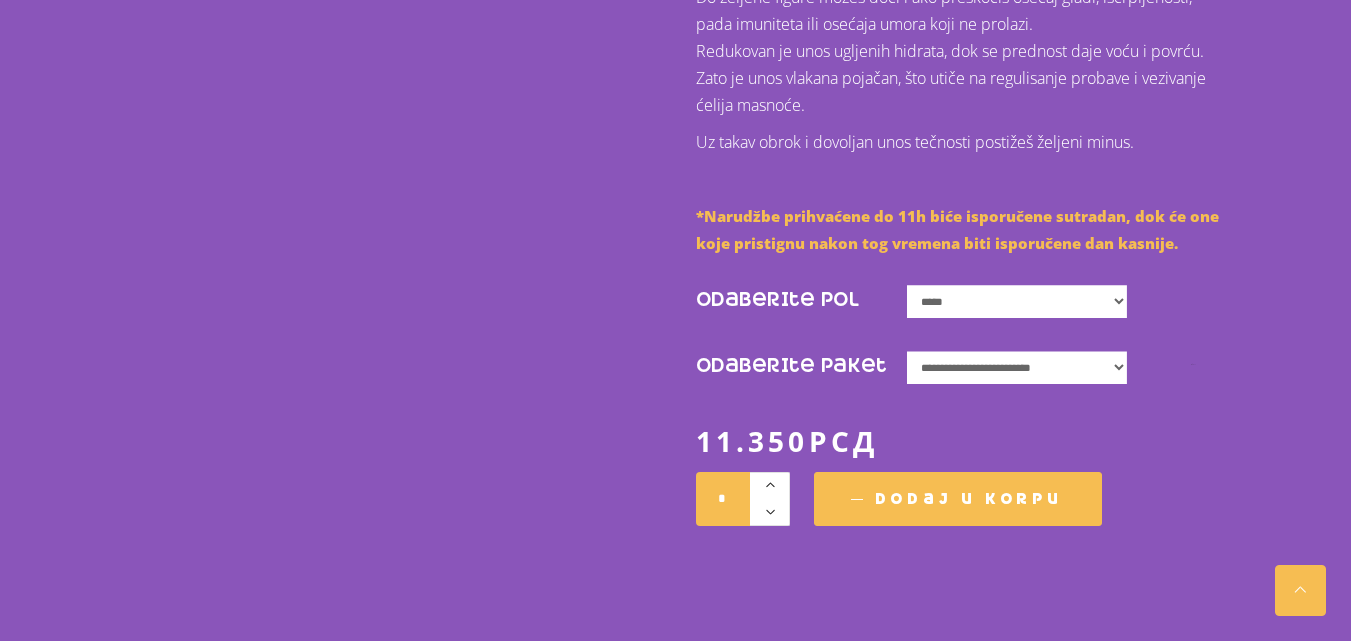 click on "Dodaj u korpu" 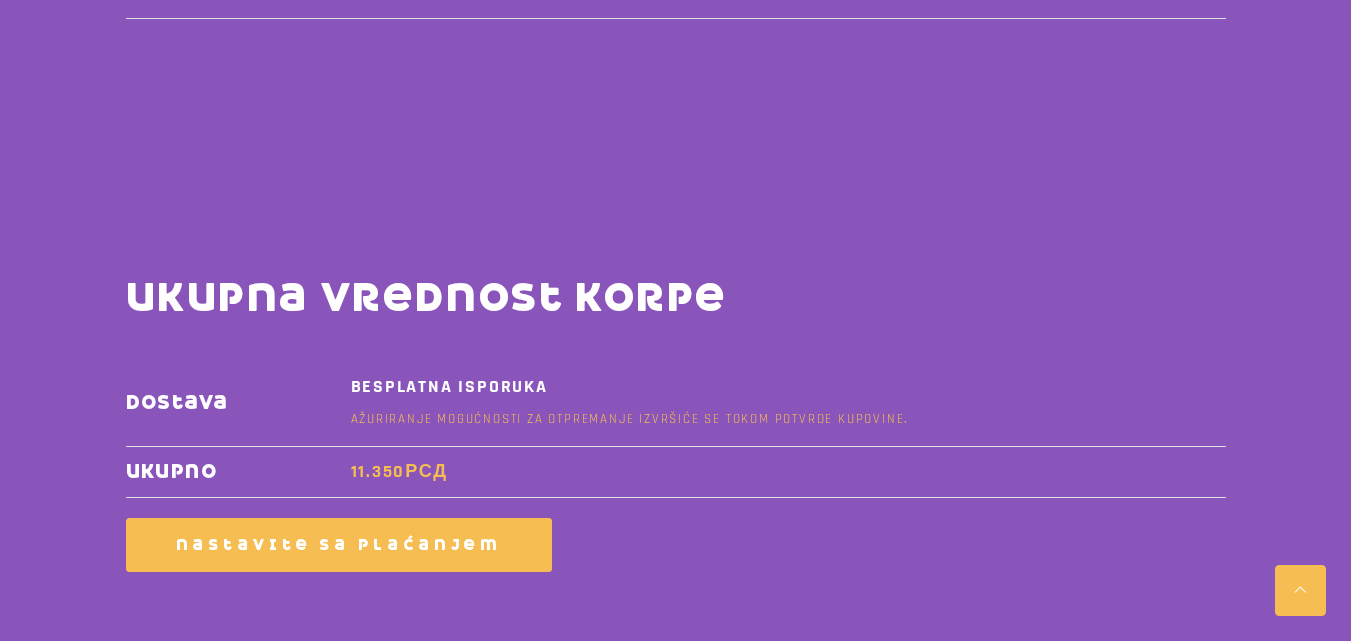 scroll, scrollTop: 800, scrollLeft: 0, axis: vertical 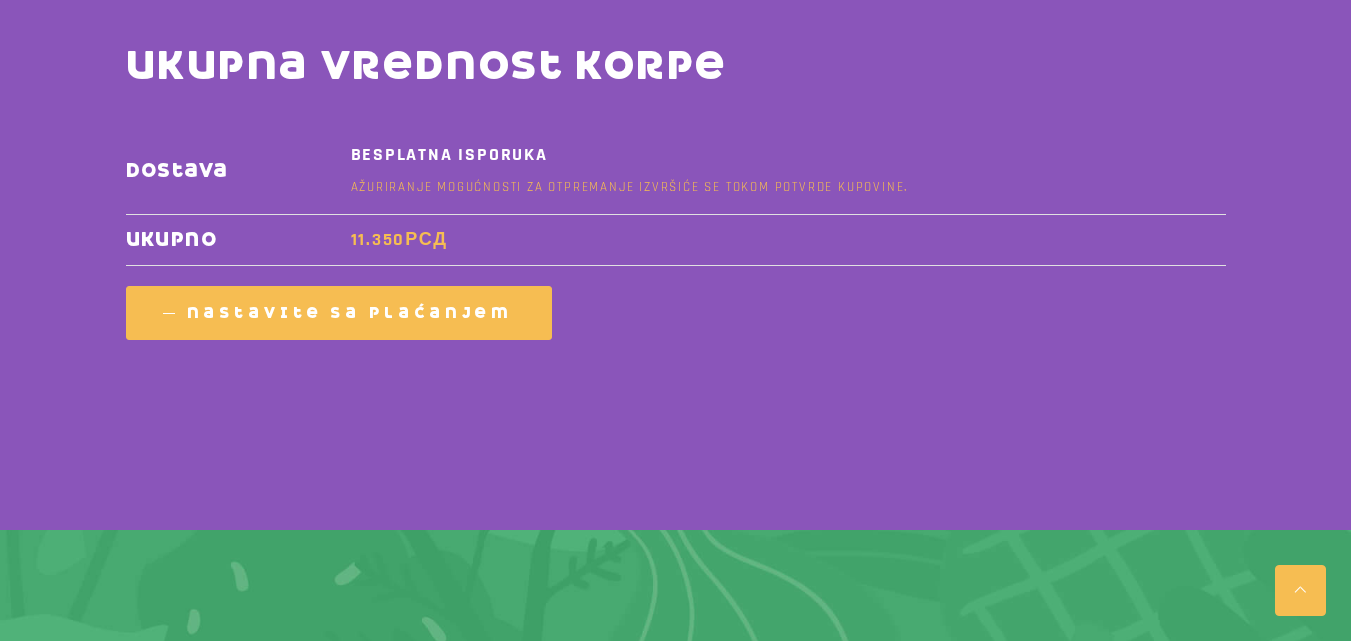 click on "Nastavite sa plaćanjem" at bounding box center [339, 313] 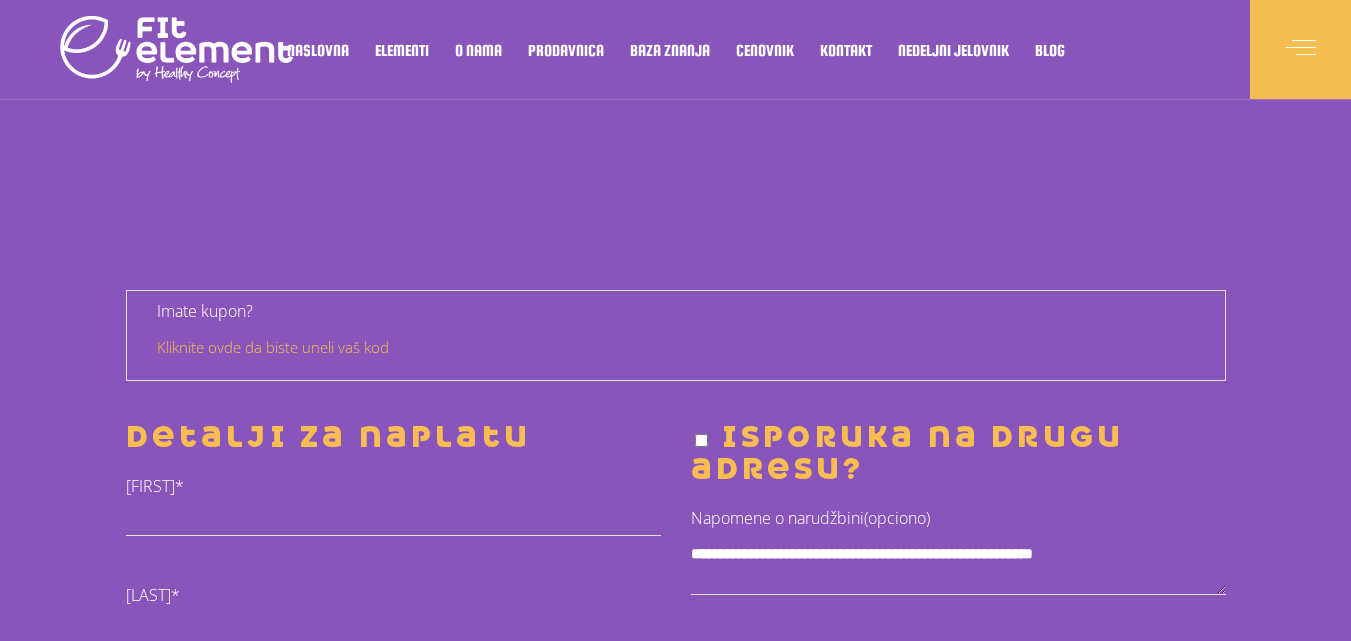 select on "****" 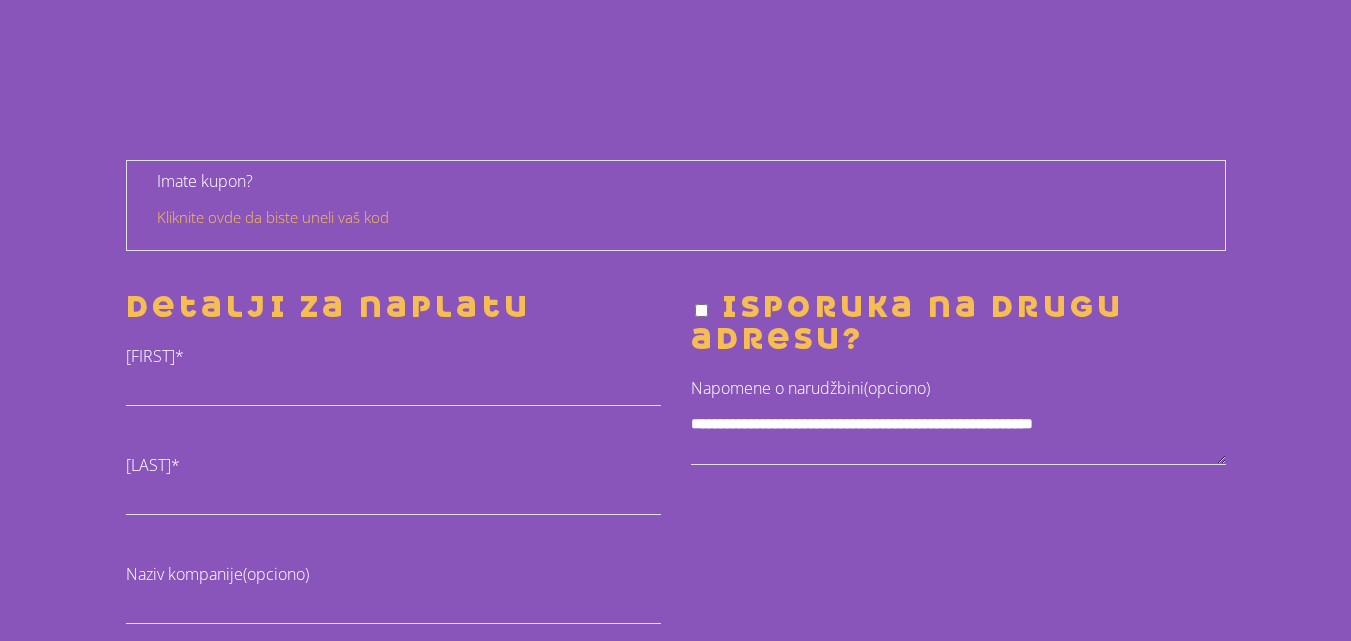 scroll, scrollTop: 200, scrollLeft: 0, axis: vertical 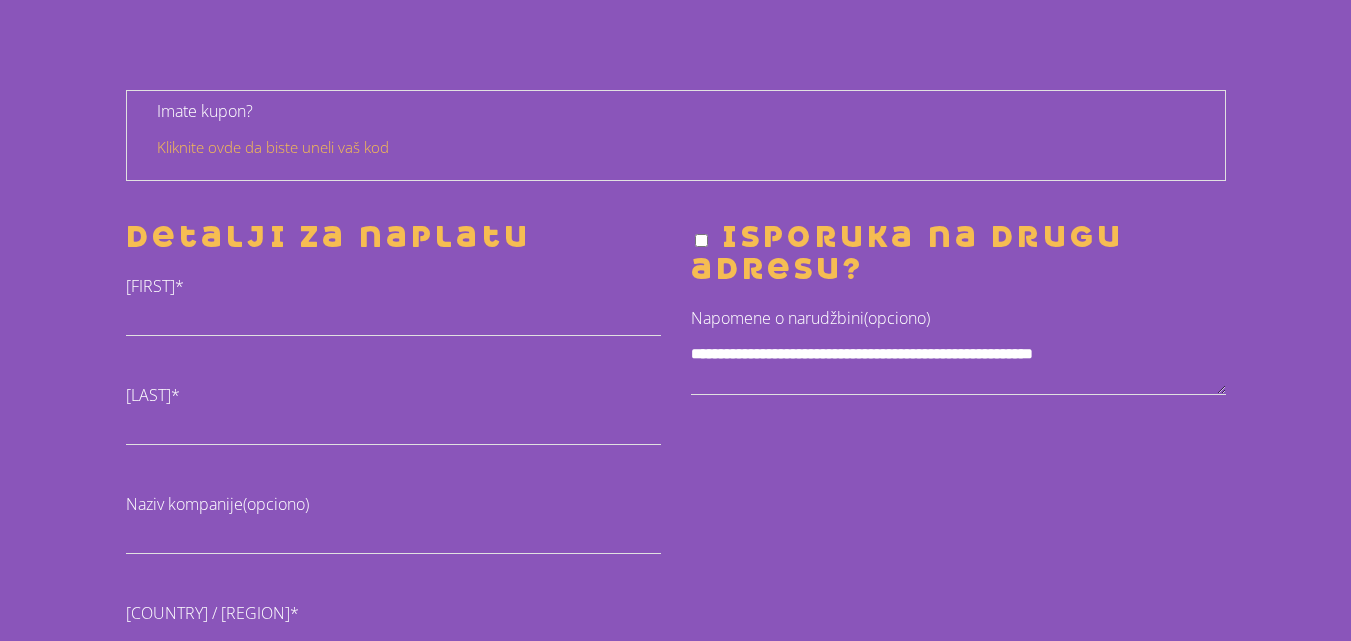 click on "Ime  *" at bounding box center (393, 327) 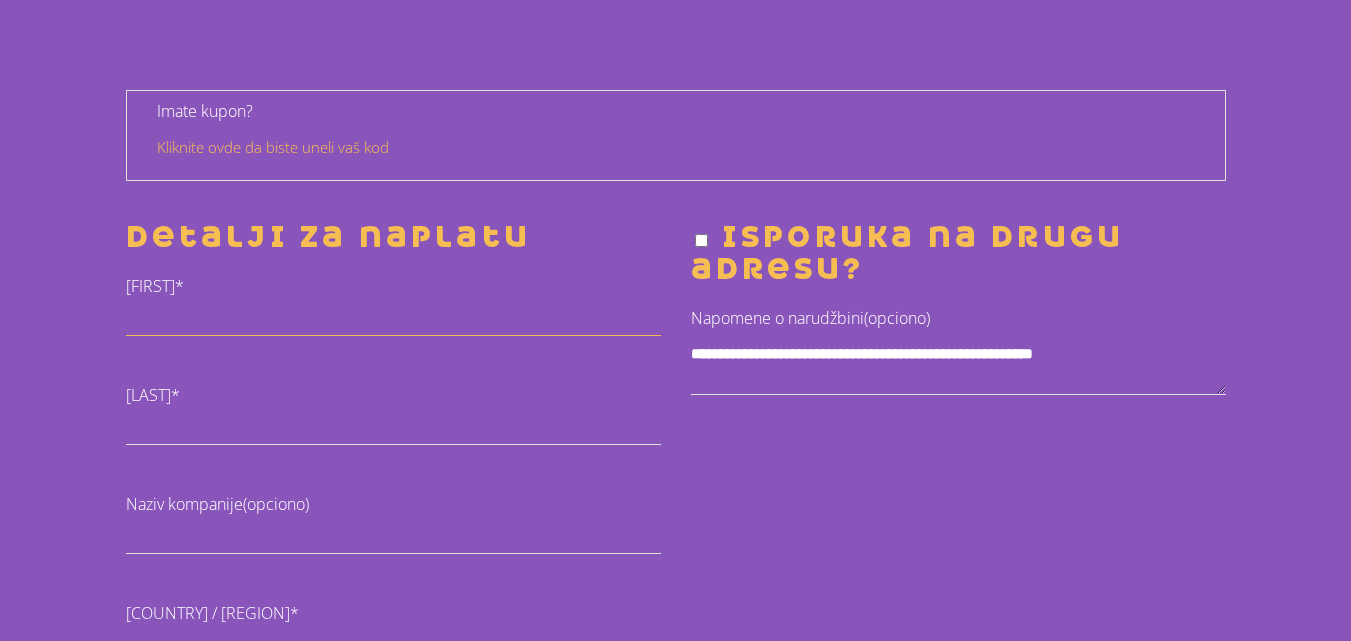 click on "Ime  *" at bounding box center (393, 322) 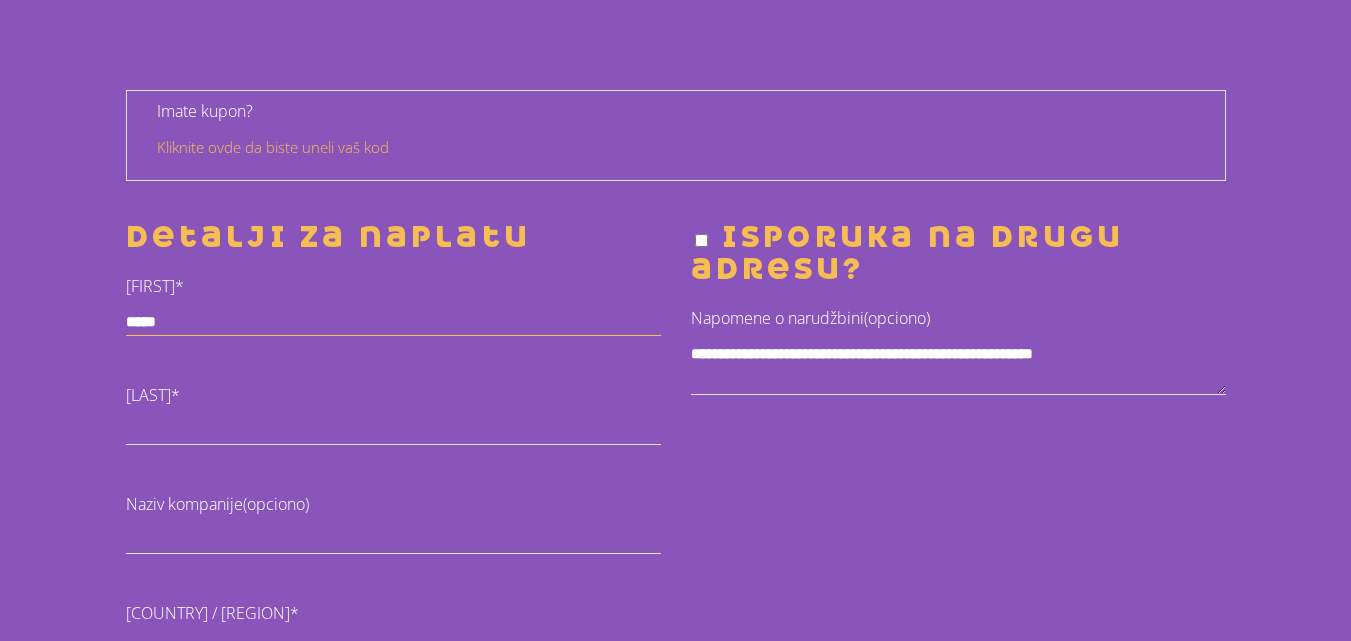 type on "*****" 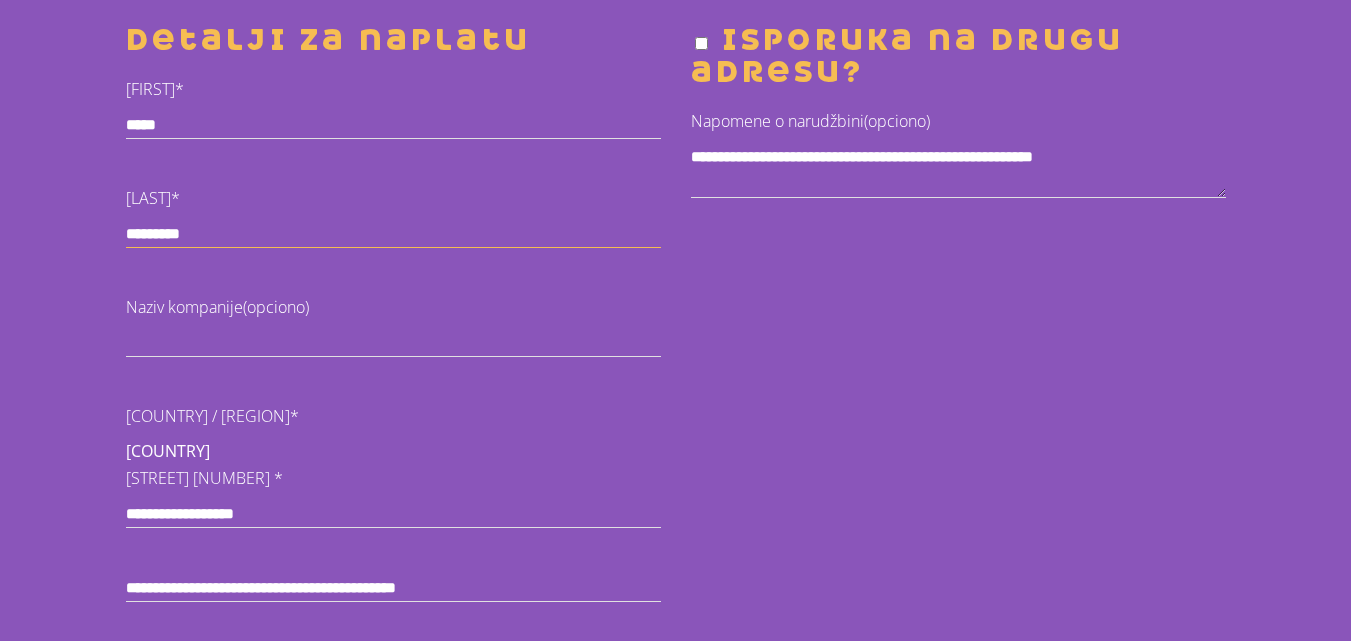 scroll, scrollTop: 500, scrollLeft: 0, axis: vertical 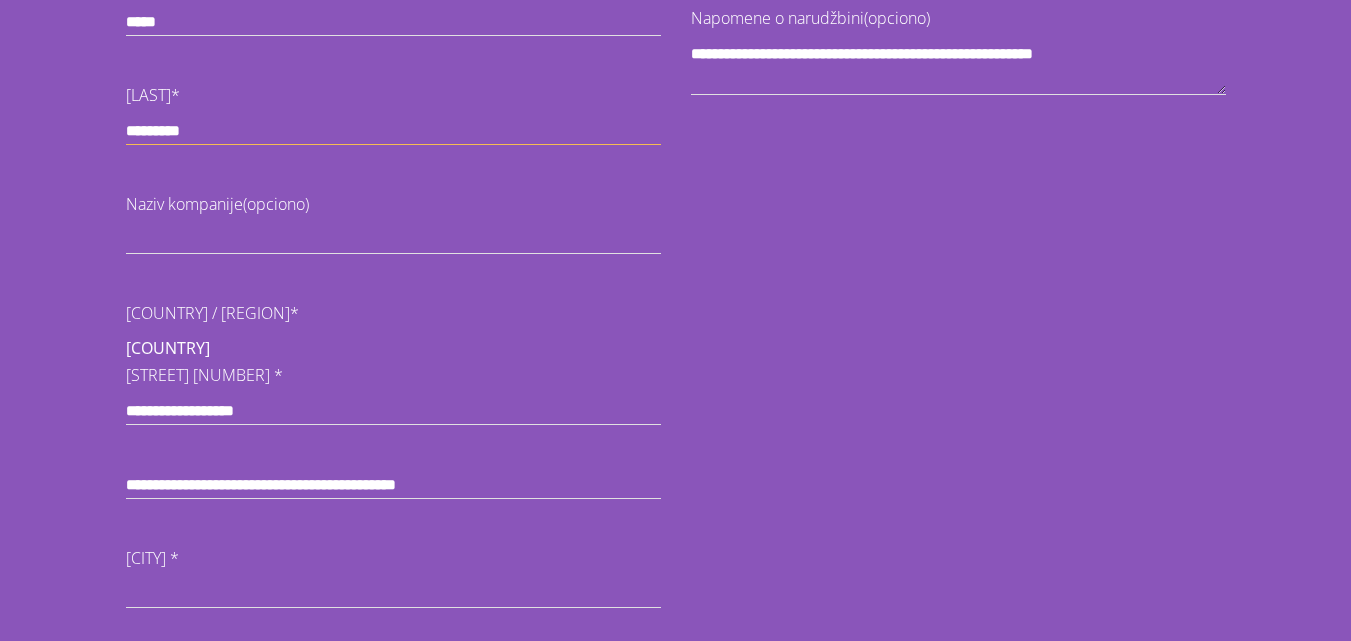 type on "*********" 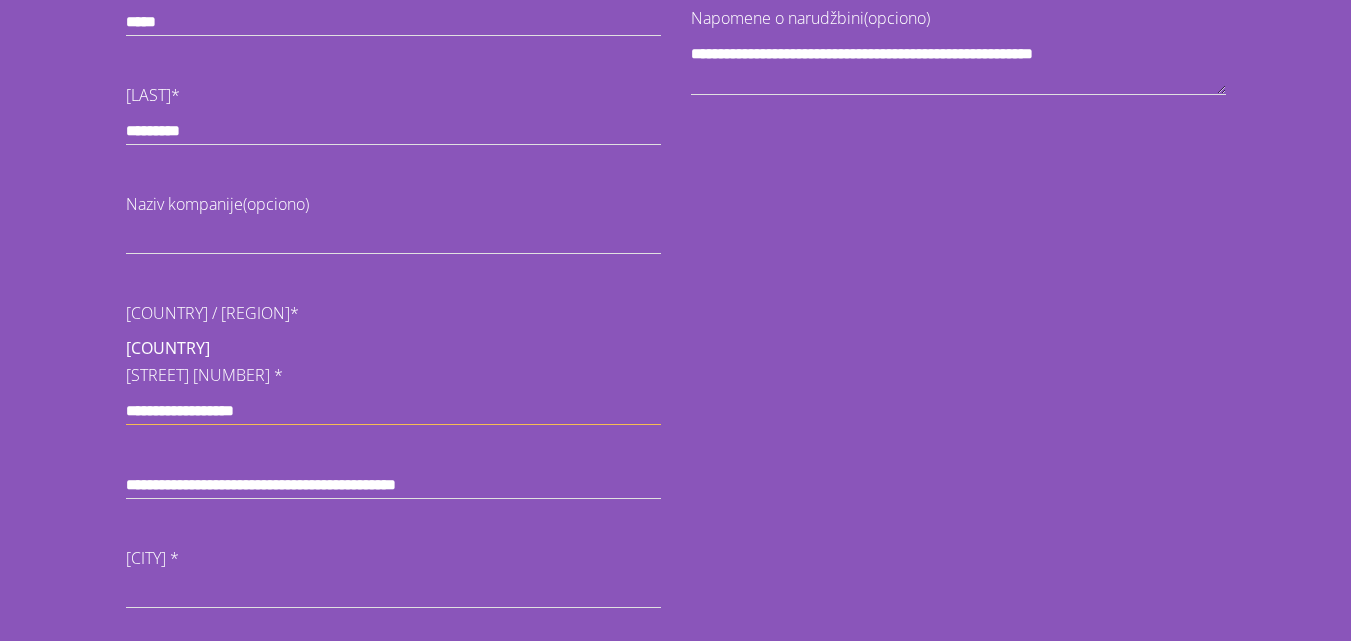 click on "Ulica i kućni broj   *" at bounding box center (393, 411) 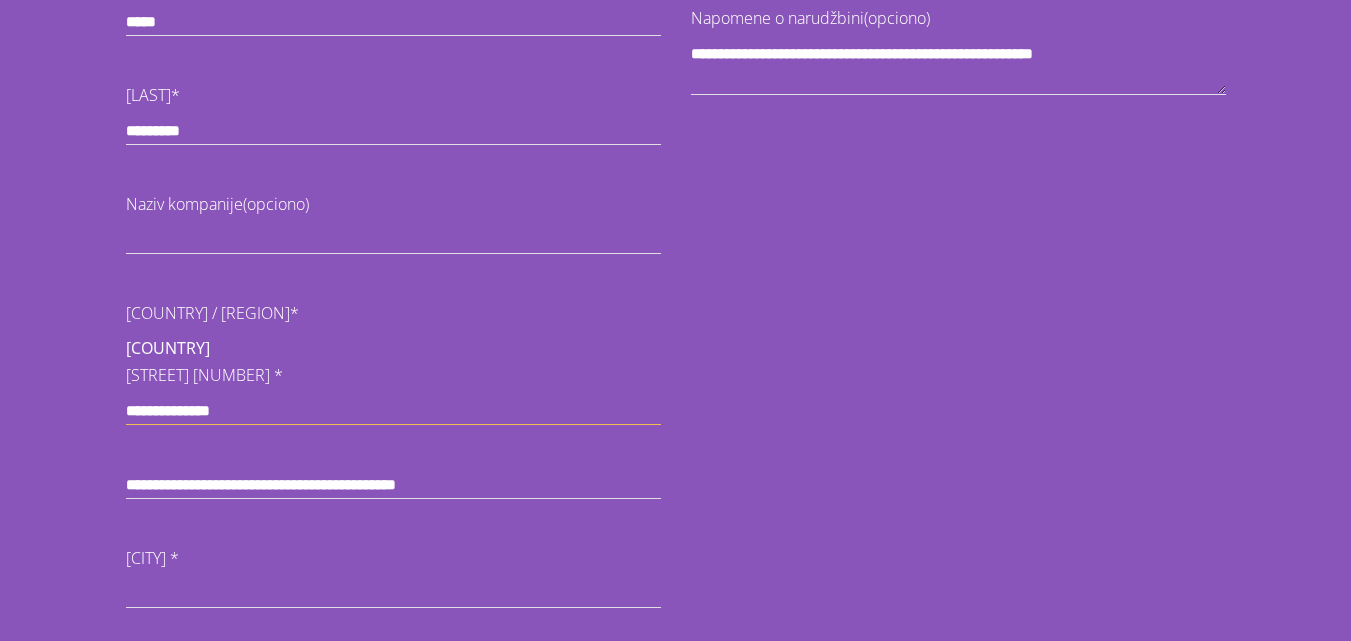 type on "**********" 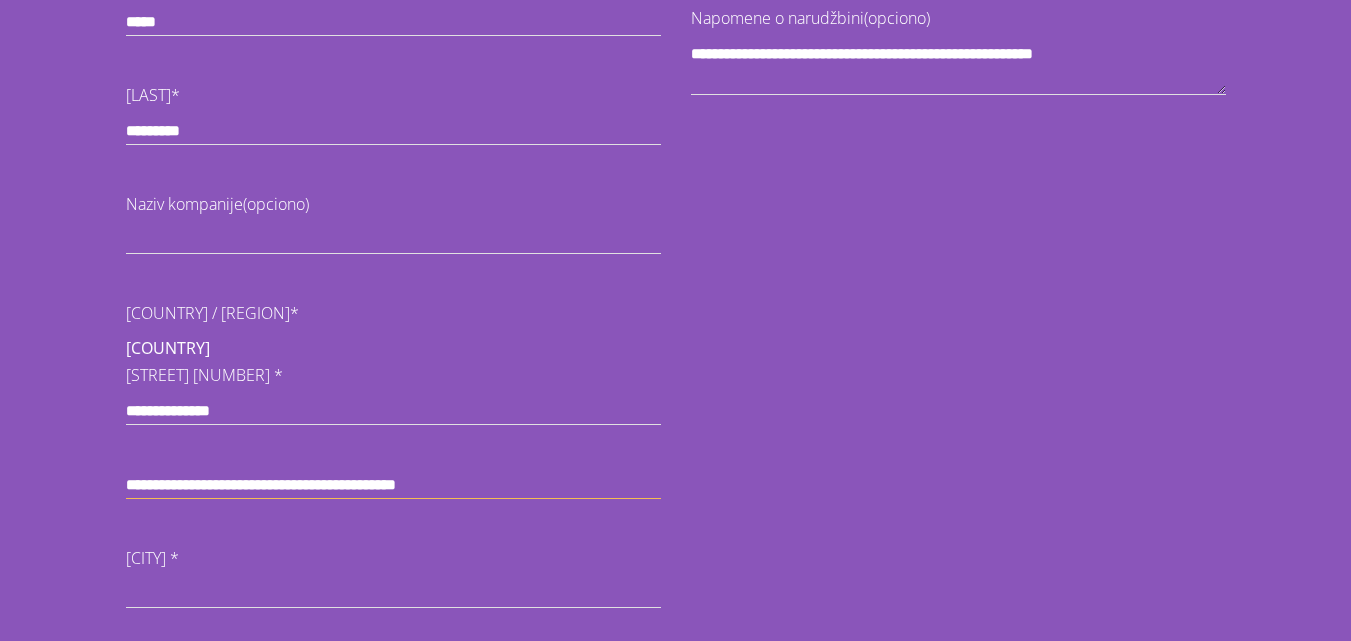 click on "Stan, apartman, lokal itd.   (opciono)" at bounding box center (393, 485) 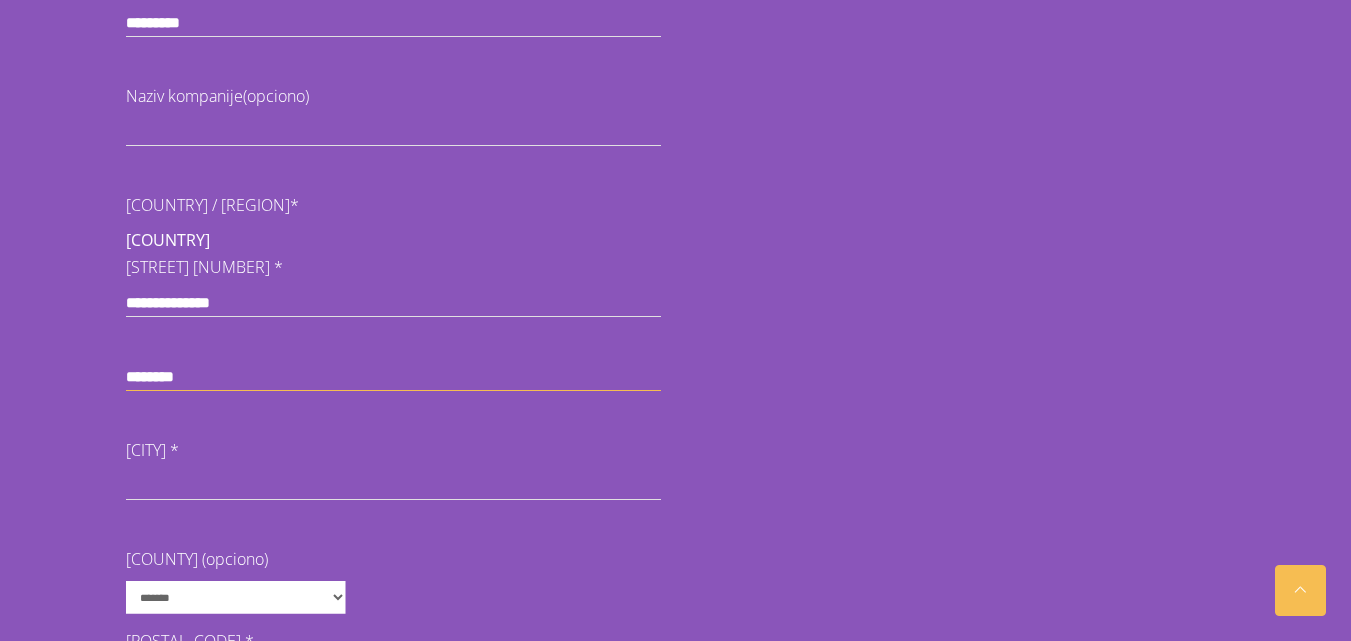 scroll, scrollTop: 700, scrollLeft: 0, axis: vertical 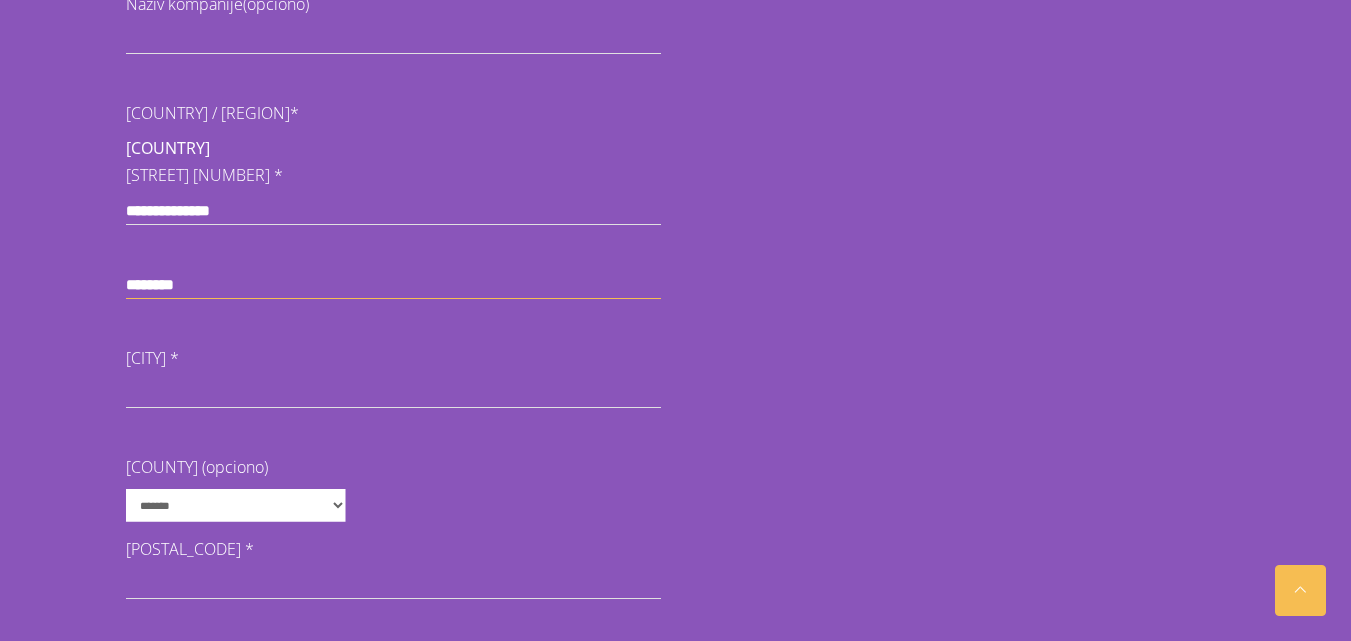 type on "********" 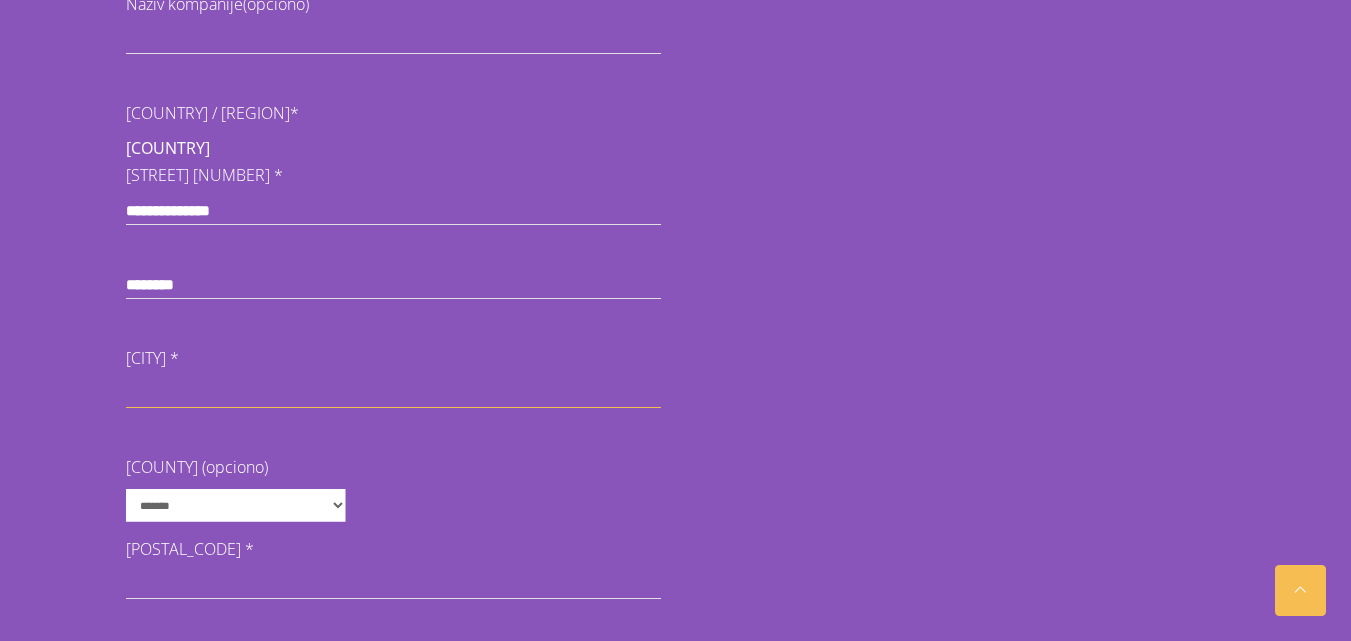 click on "Grad   *" at bounding box center [393, 394] 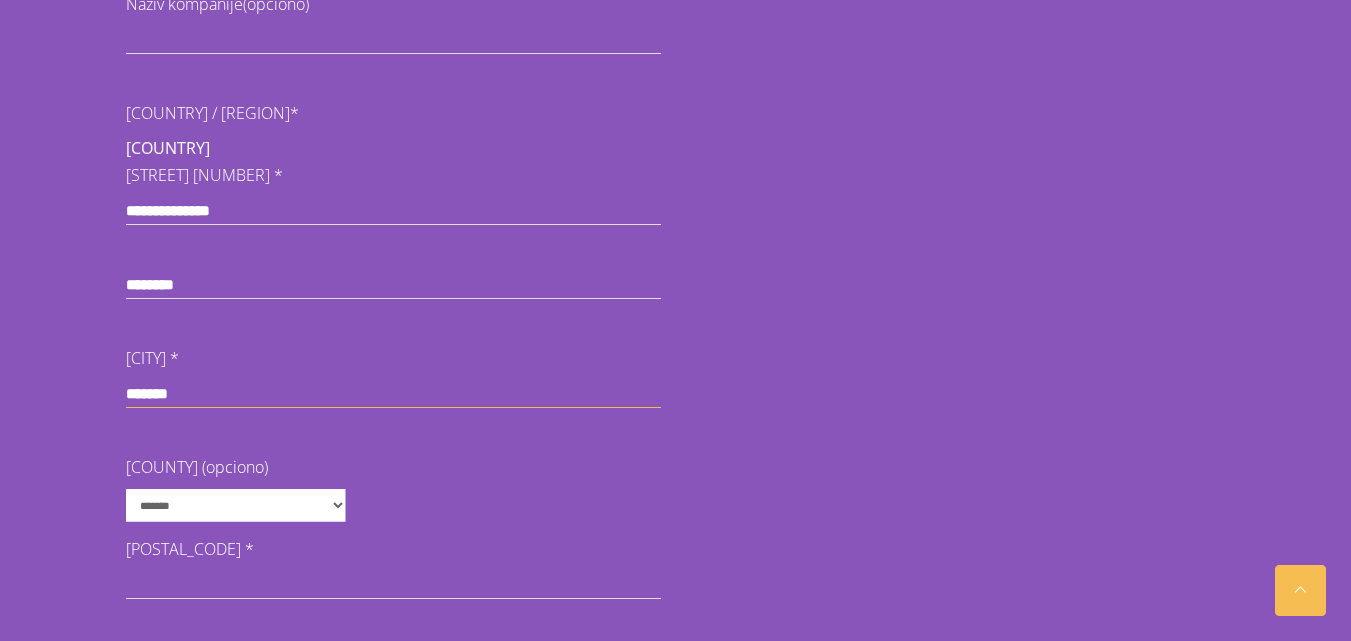 type on "*******" 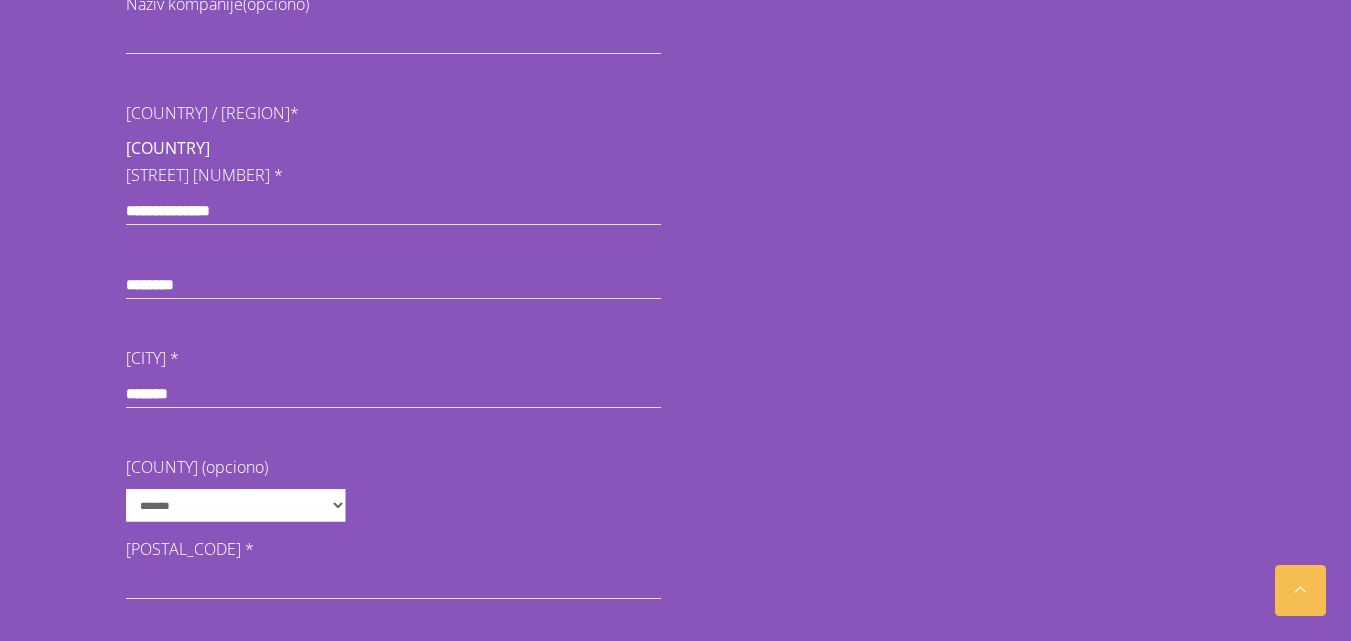click on "**********" at bounding box center (236, 505) 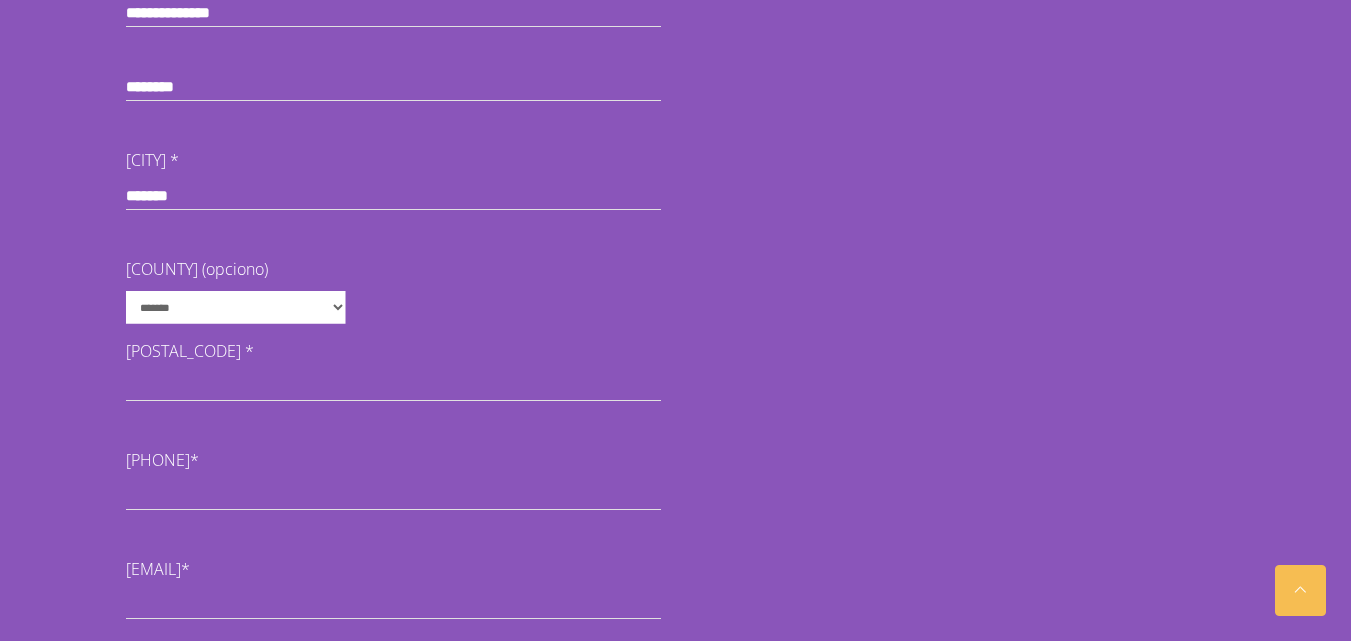 scroll, scrollTop: 900, scrollLeft: 0, axis: vertical 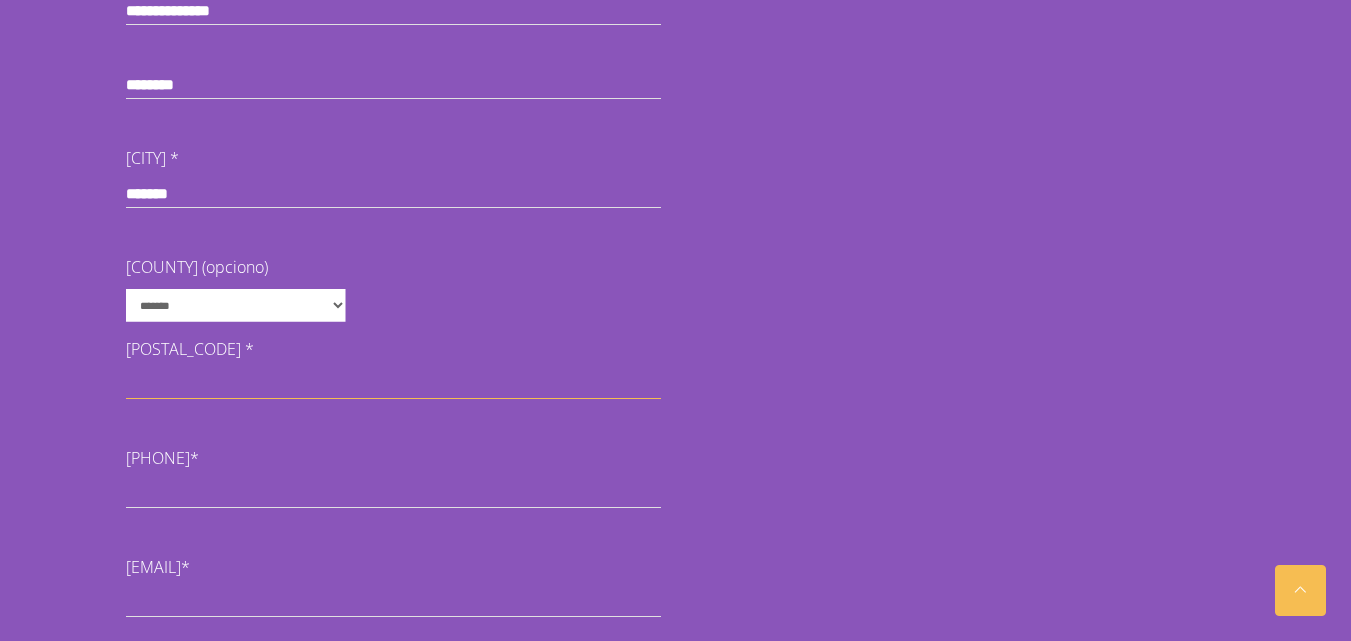 click on "Poštanski broj   *" at bounding box center (393, 385) 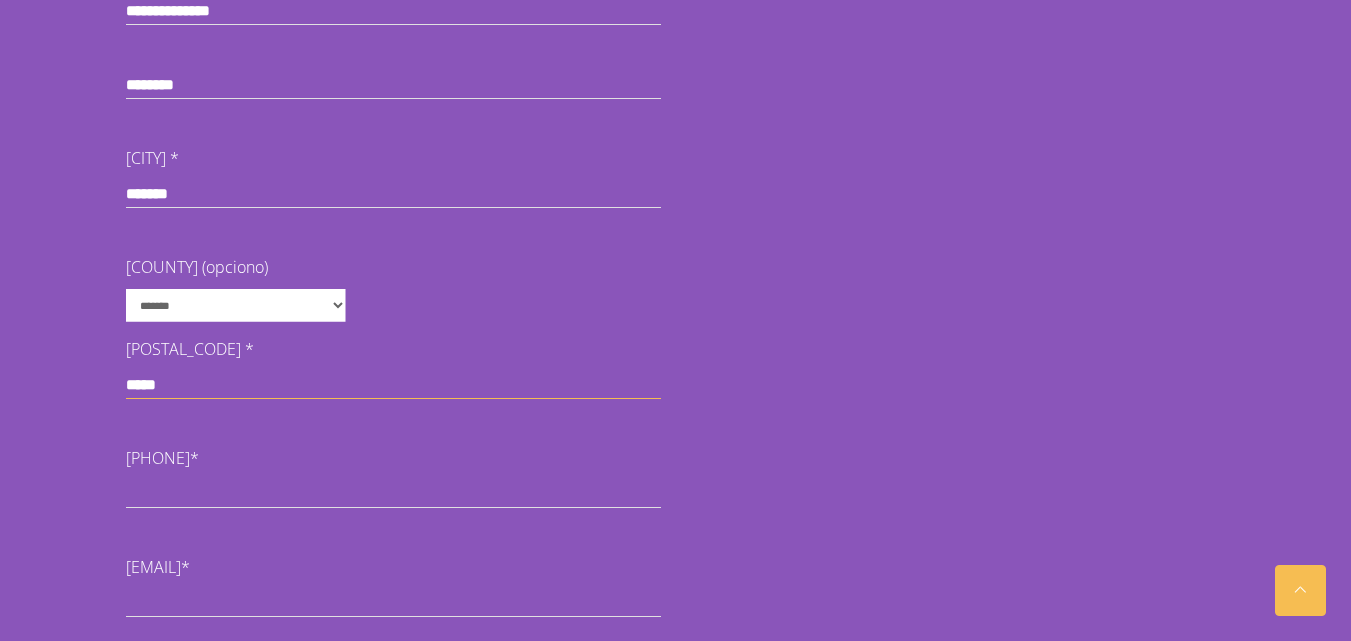type on "*****" 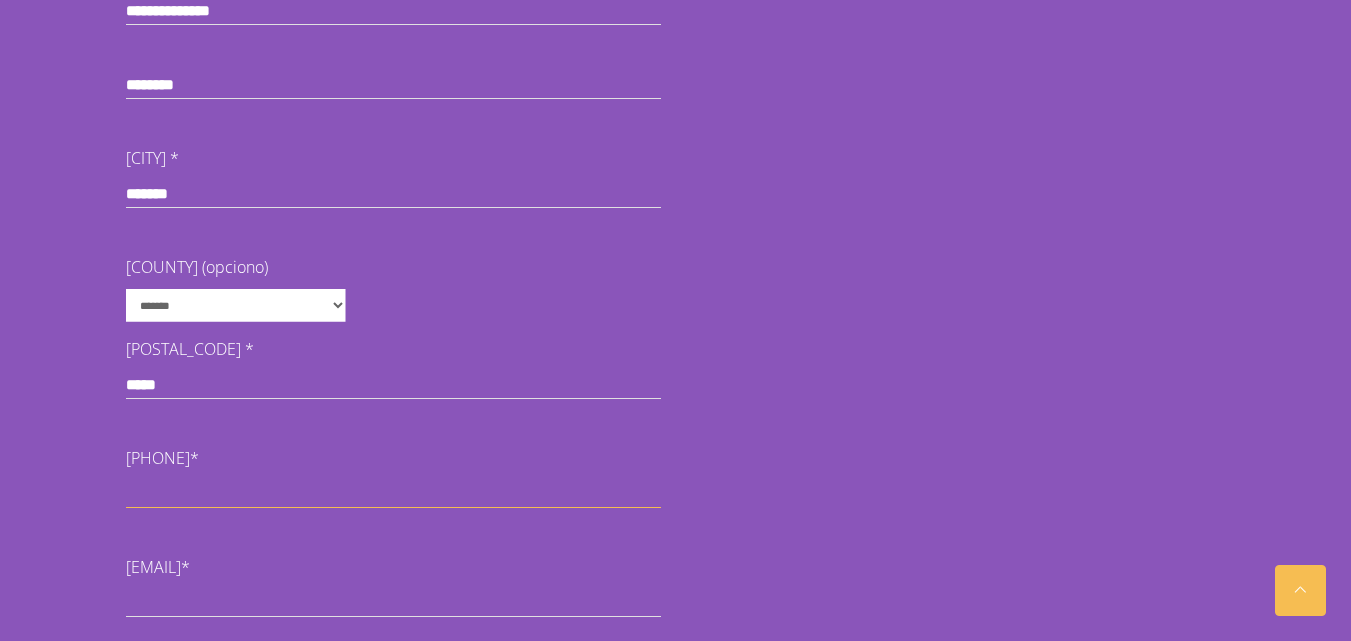 click on "Telefon  *" at bounding box center (393, 494) 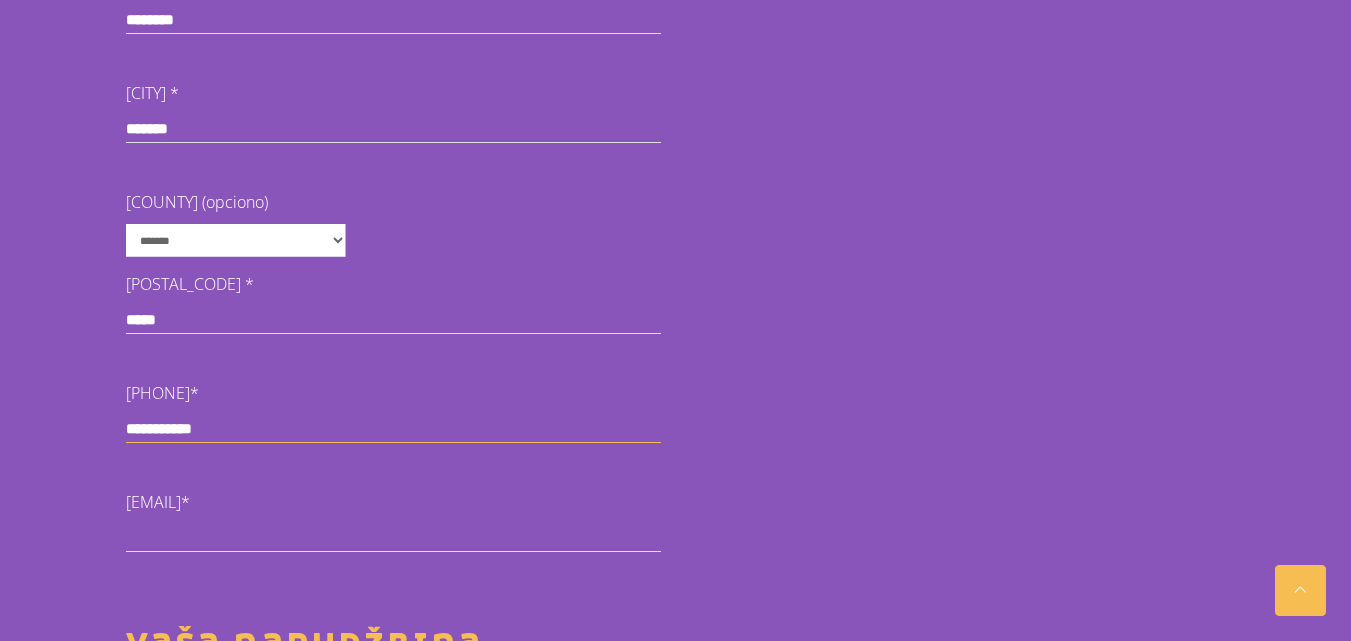 scroll, scrollTop: 1000, scrollLeft: 0, axis: vertical 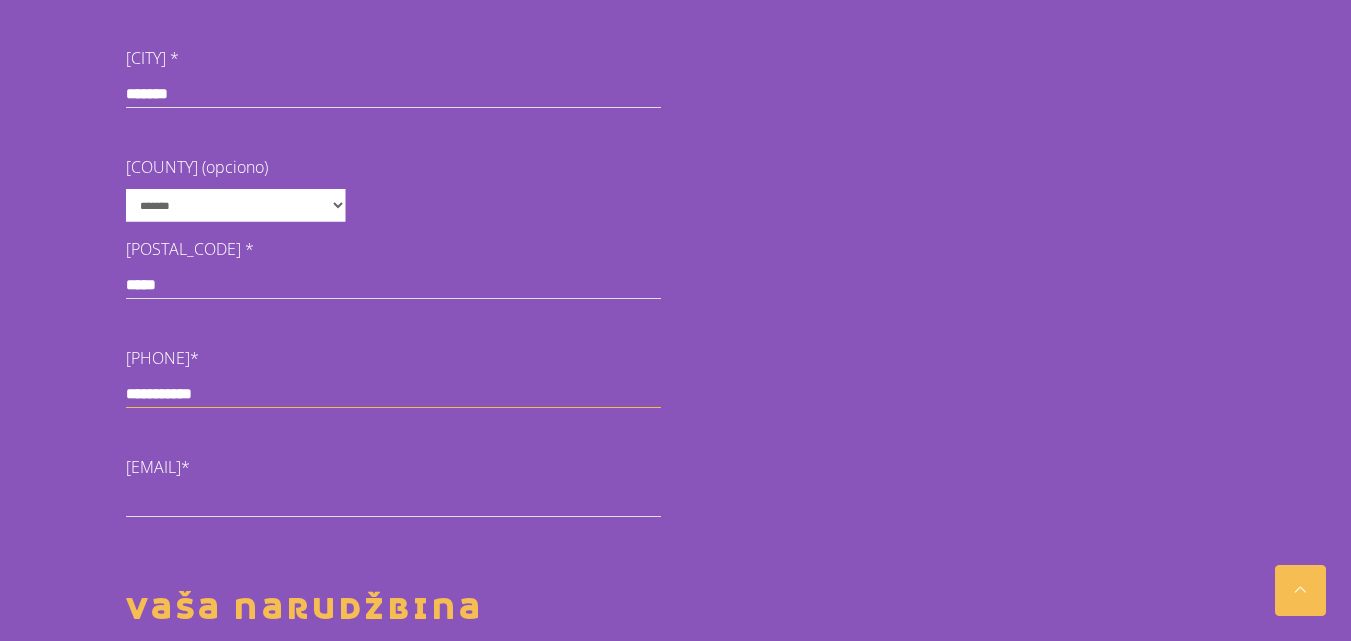 type on "**********" 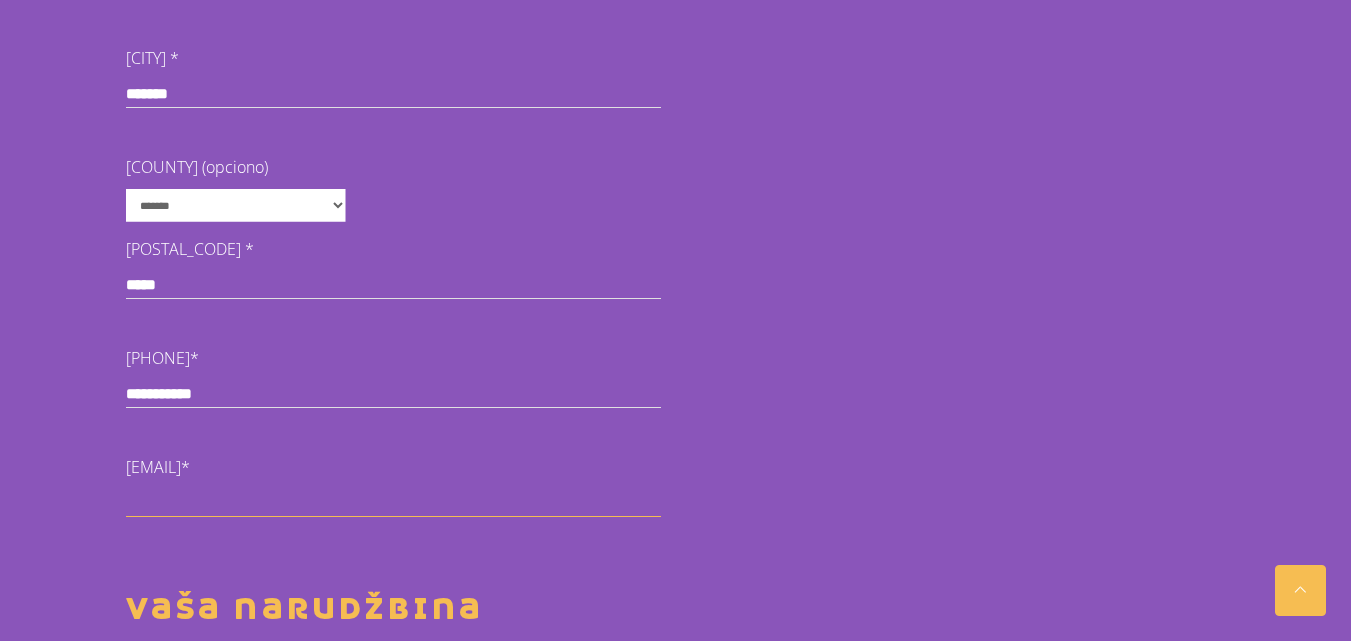 click on "Adresa e-pošte  *" at bounding box center [393, 503] 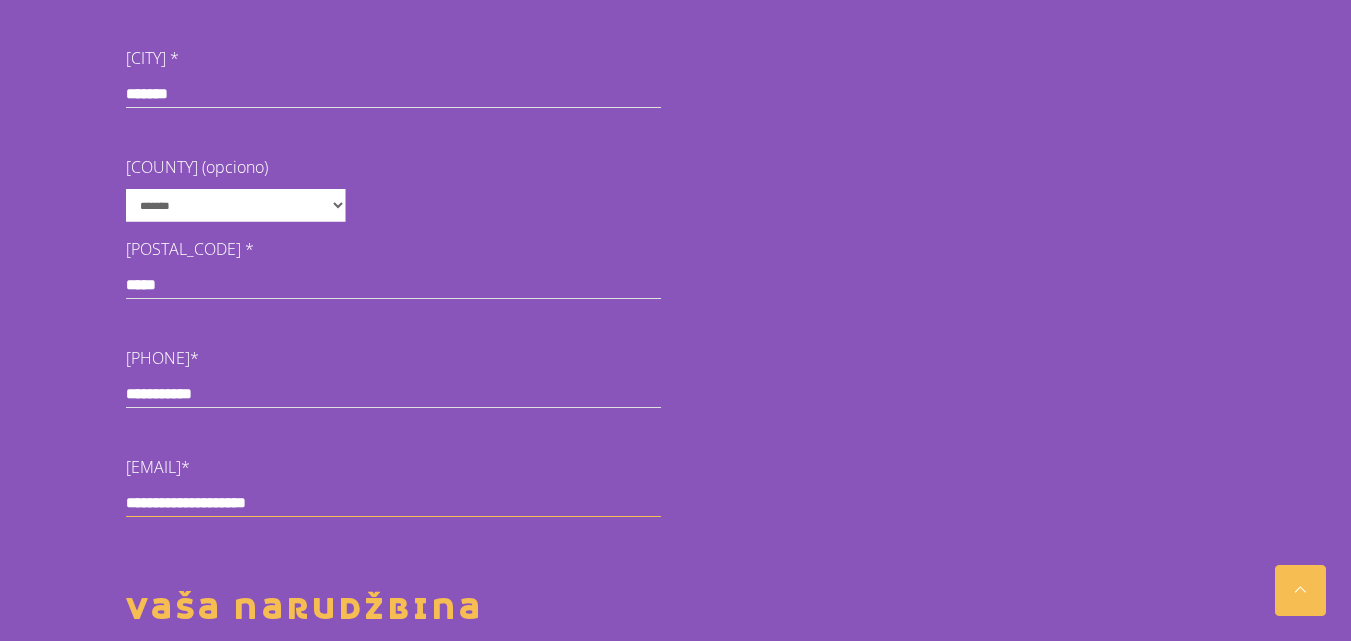 click on "**********" at bounding box center [393, 503] 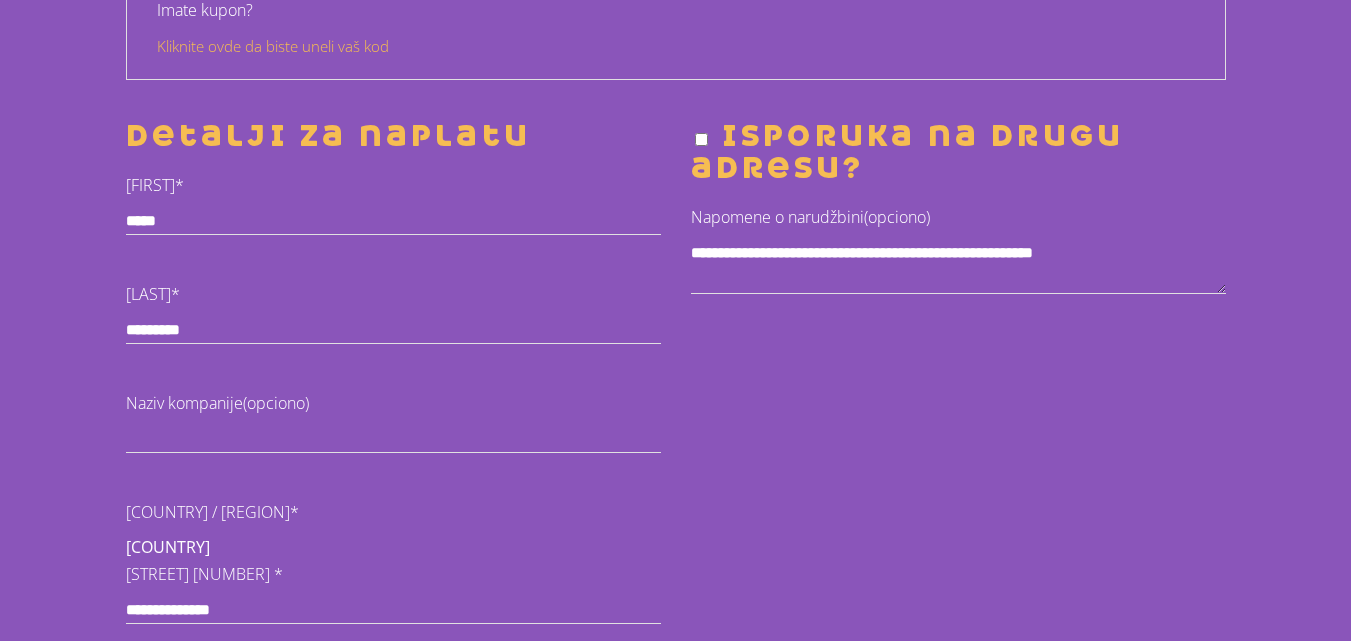scroll, scrollTop: 300, scrollLeft: 0, axis: vertical 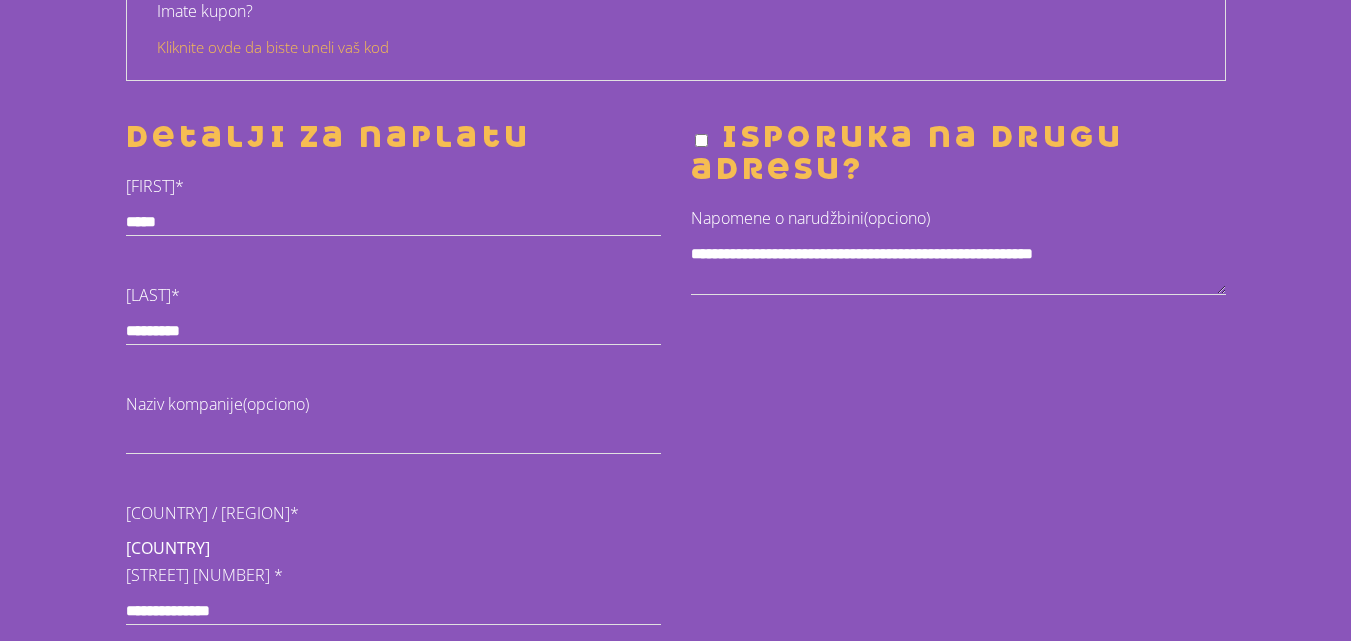type on "**********" 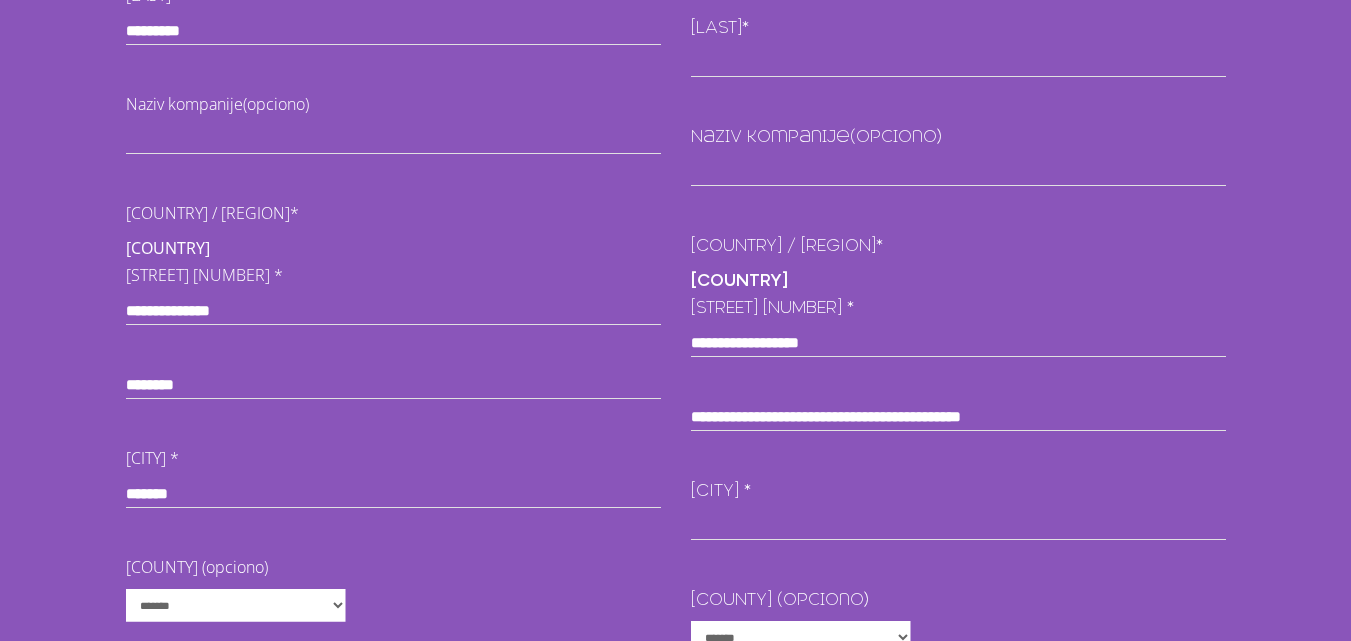 scroll, scrollTop: 300, scrollLeft: 0, axis: vertical 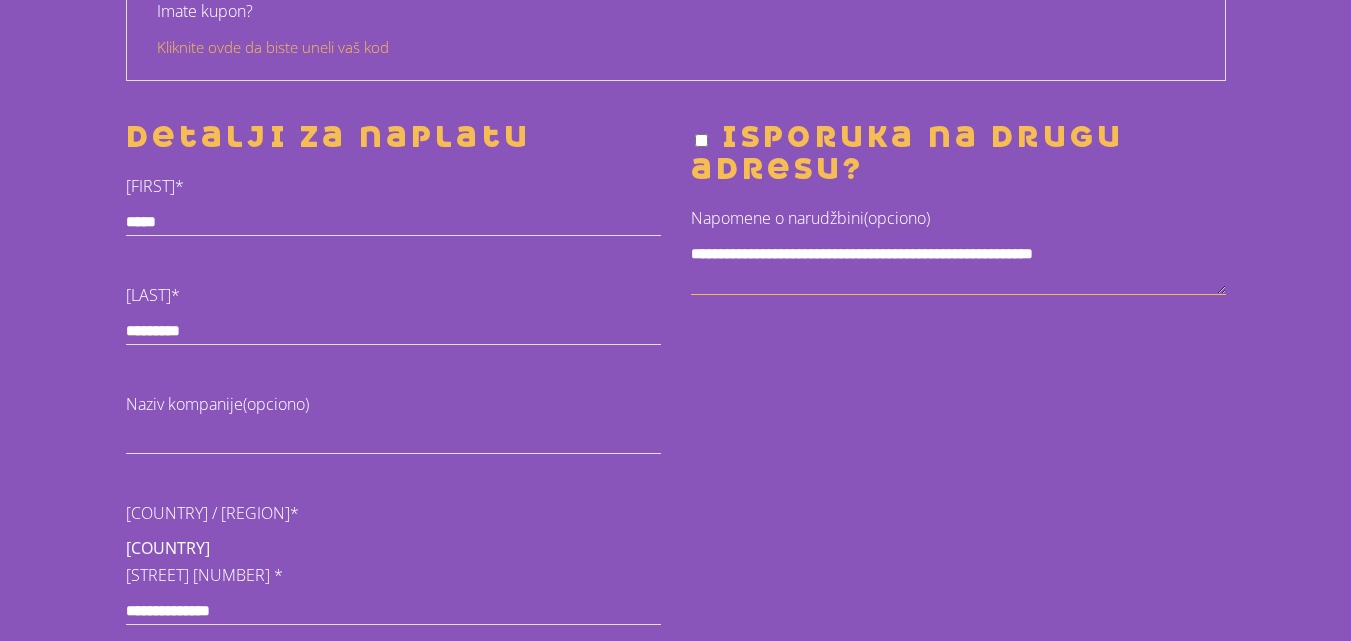 click on "Napomene o narudžbini  (opciono)" at bounding box center [958, 267] 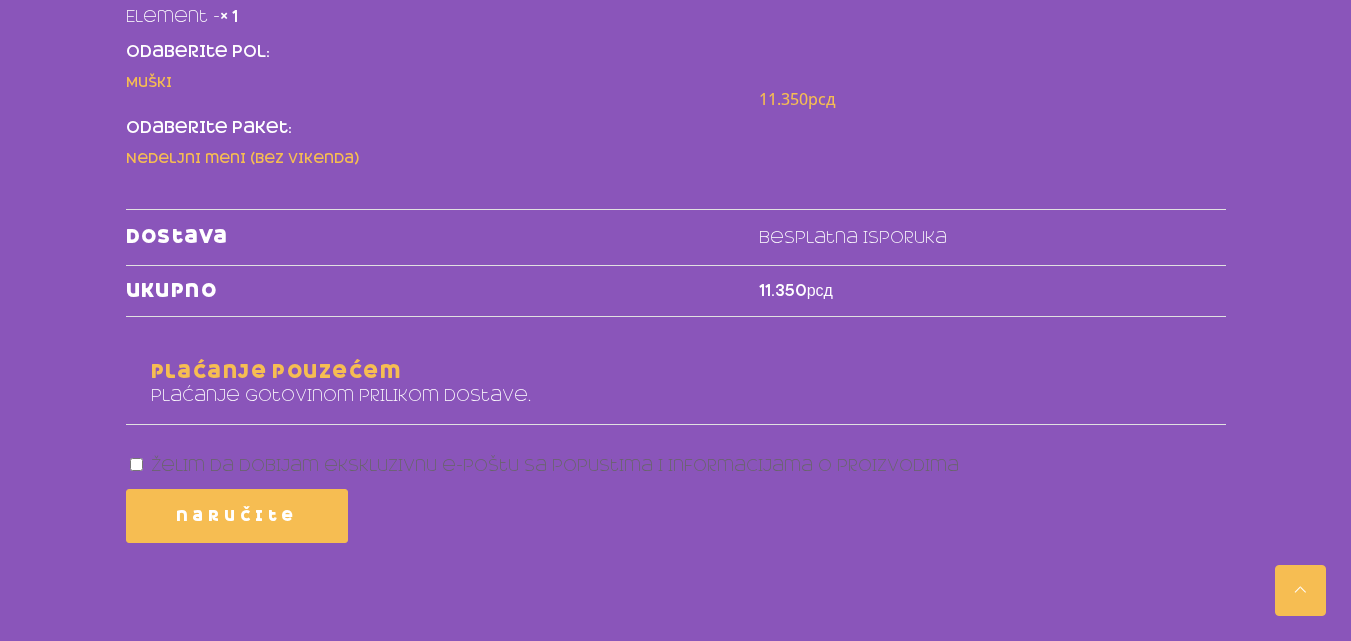 scroll, scrollTop: 1800, scrollLeft: 0, axis: vertical 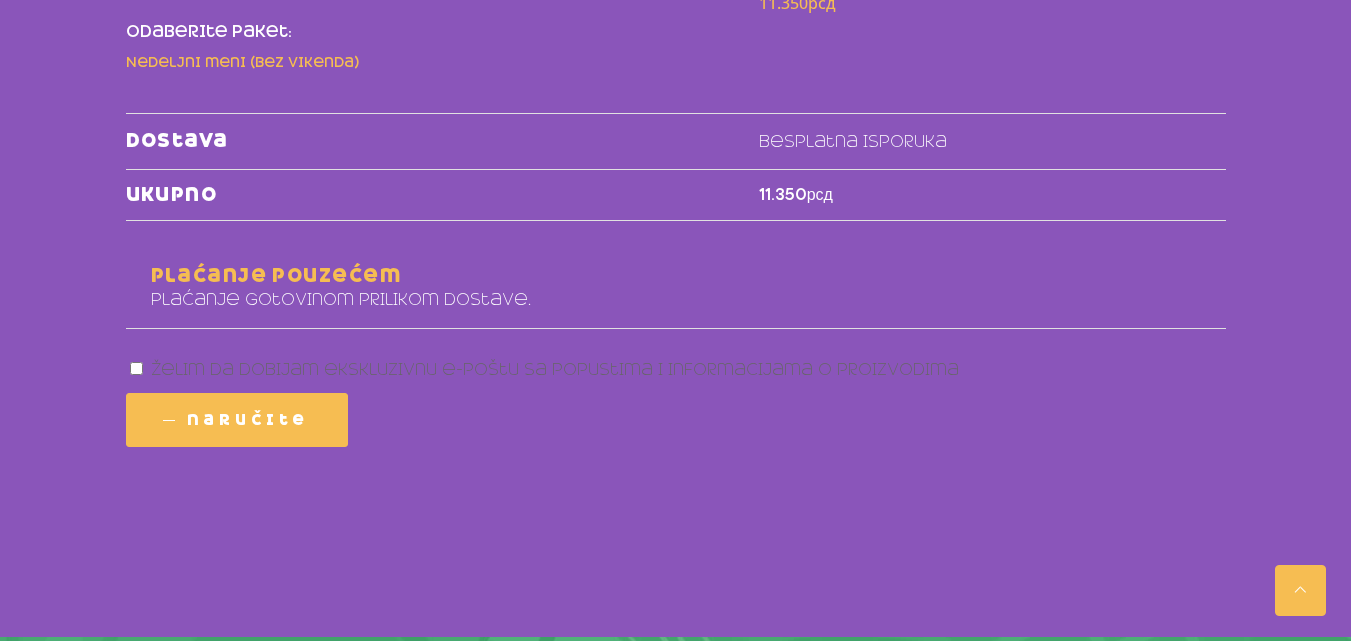 click on "Naručite" at bounding box center (248, 420) 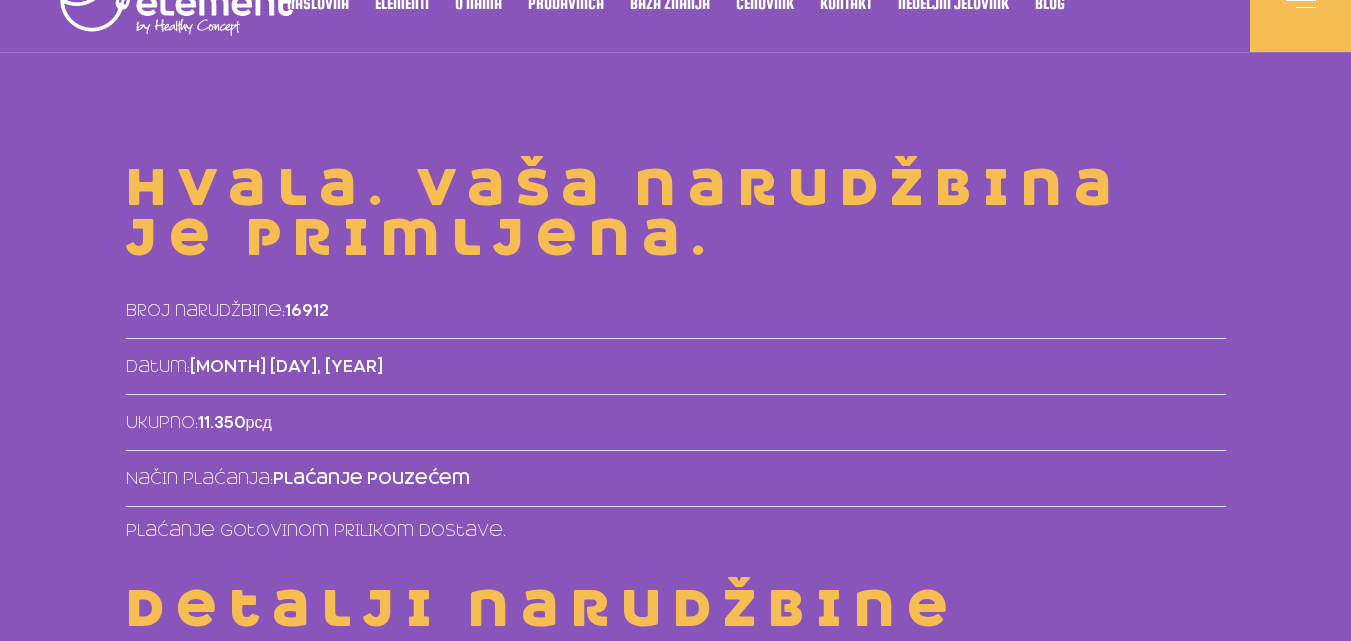 scroll, scrollTop: 0, scrollLeft: 0, axis: both 